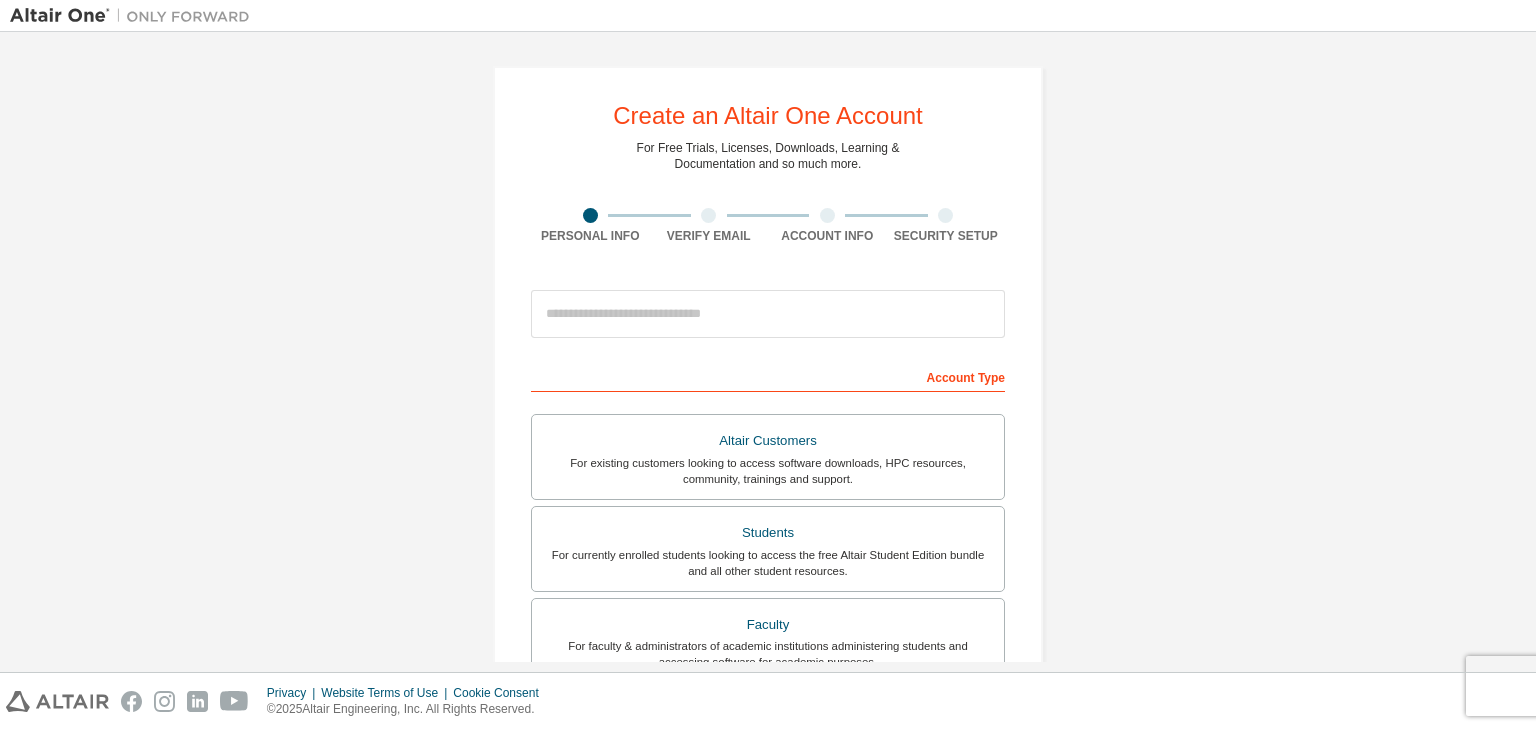 scroll, scrollTop: 0, scrollLeft: 0, axis: both 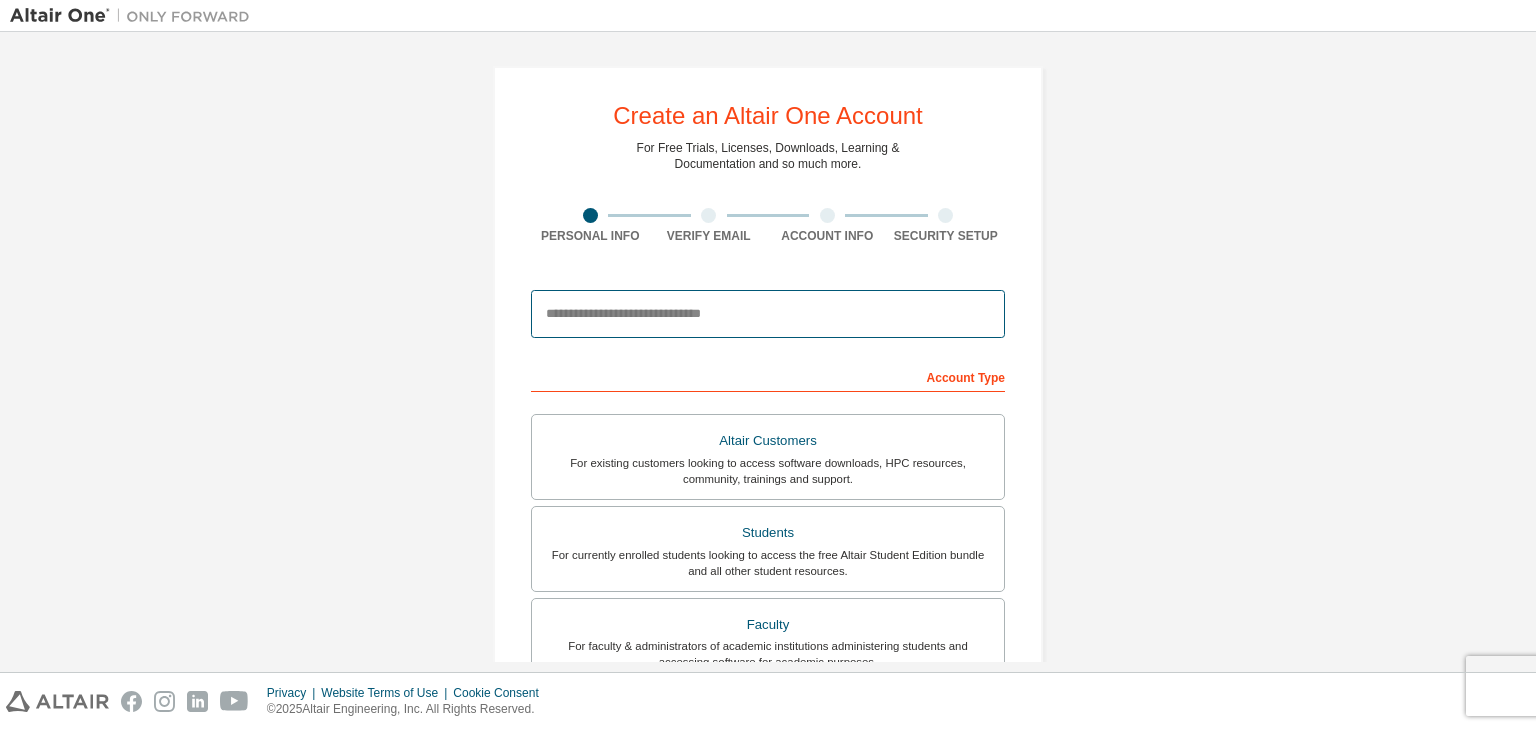 click at bounding box center (768, 314) 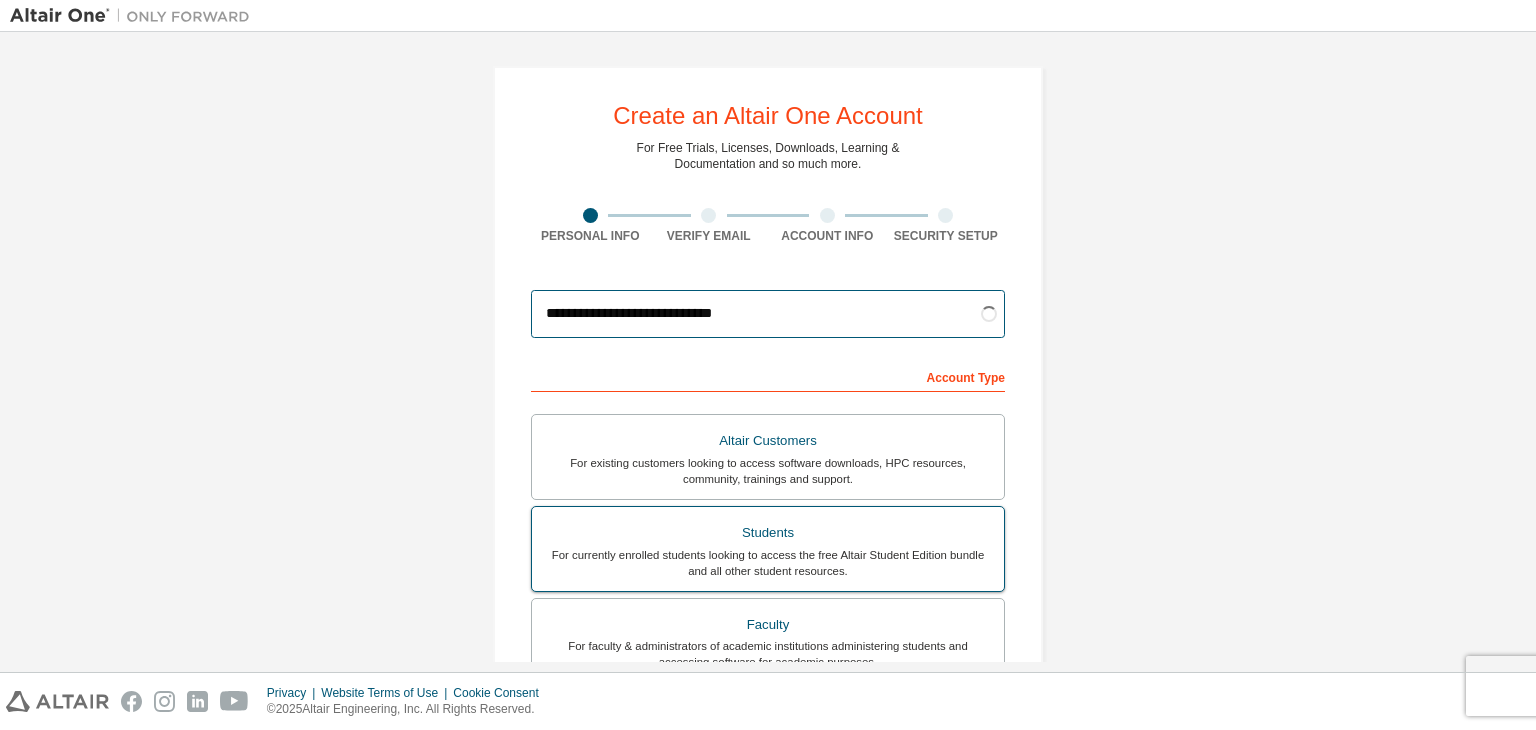 type on "**********" 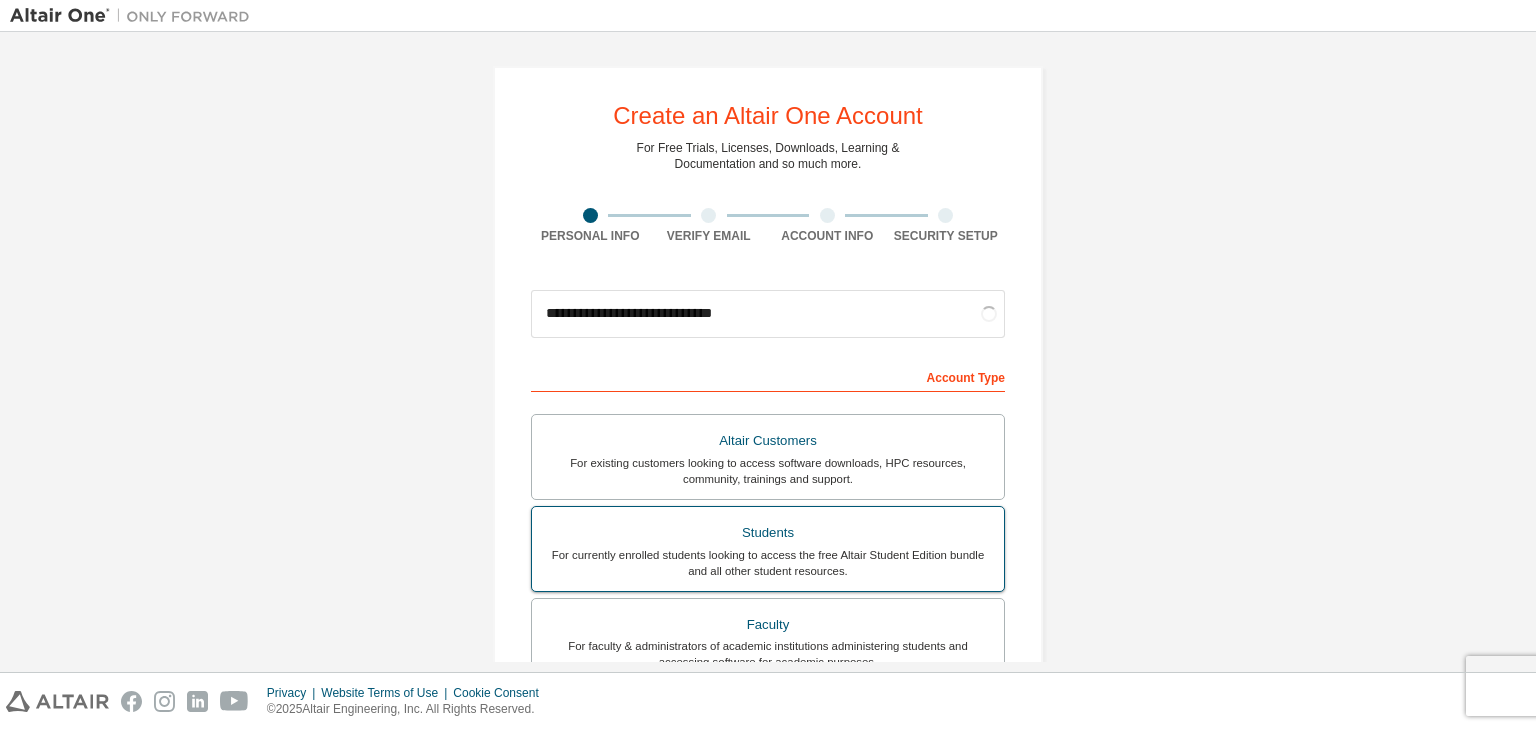 click on "Students" at bounding box center (768, 533) 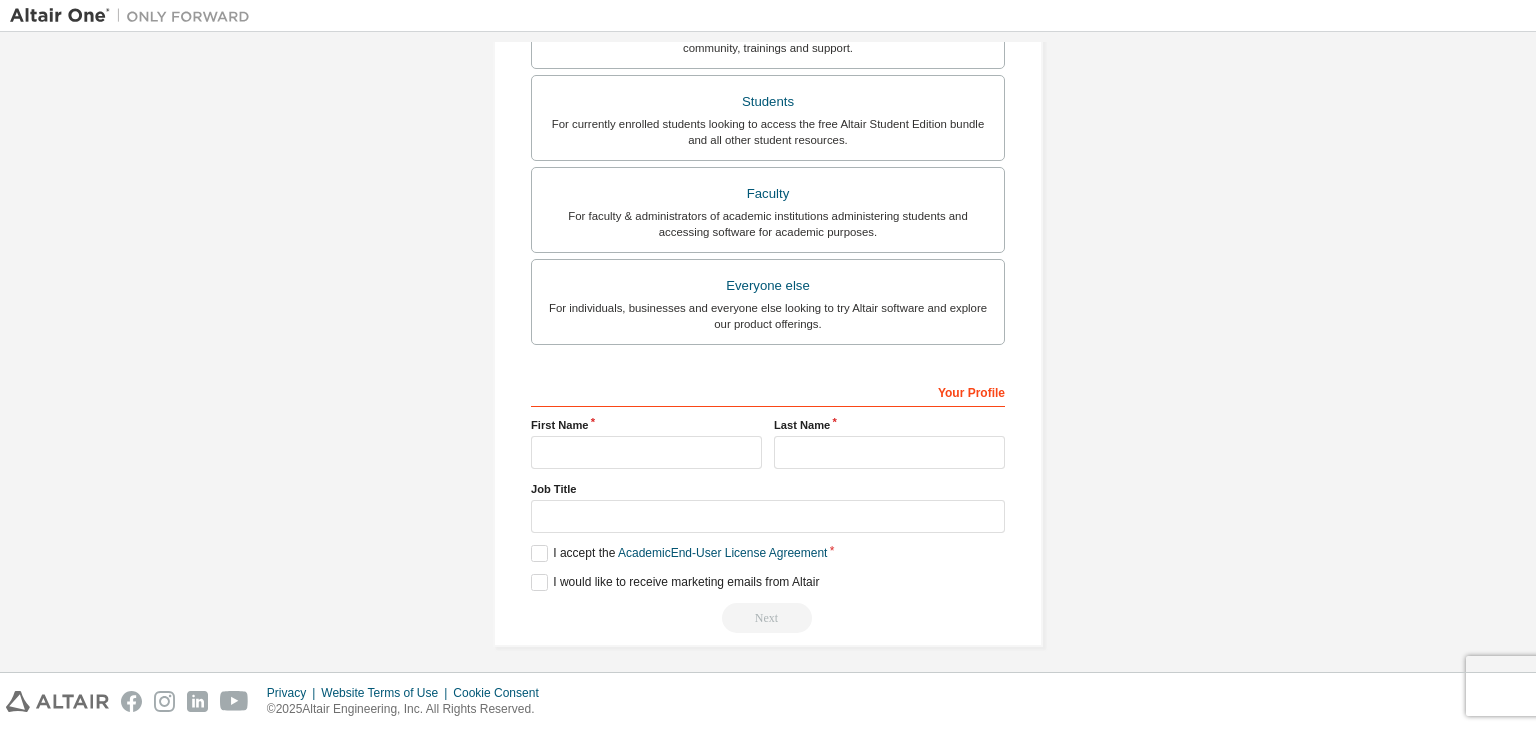 scroll, scrollTop: 499, scrollLeft: 0, axis: vertical 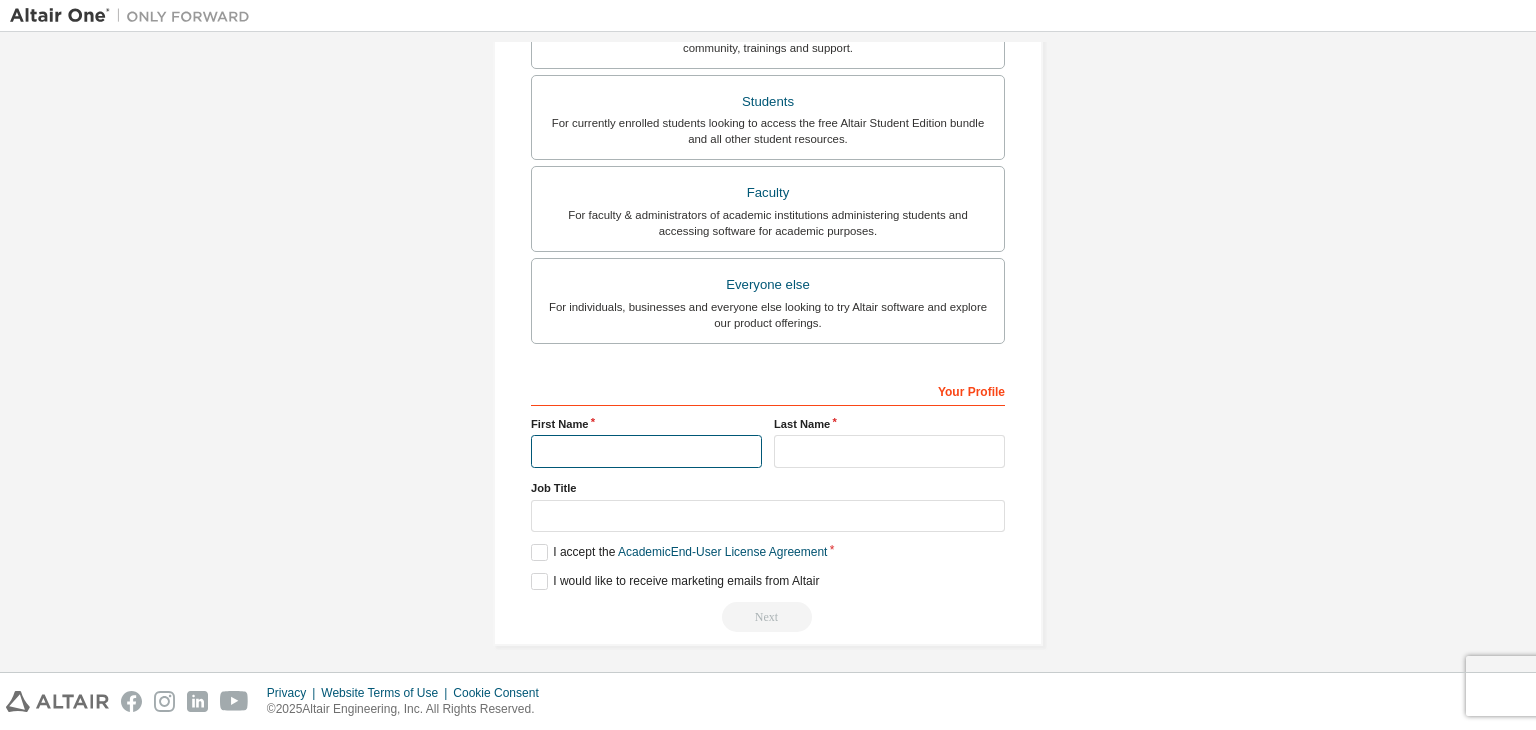 click at bounding box center (646, 451) 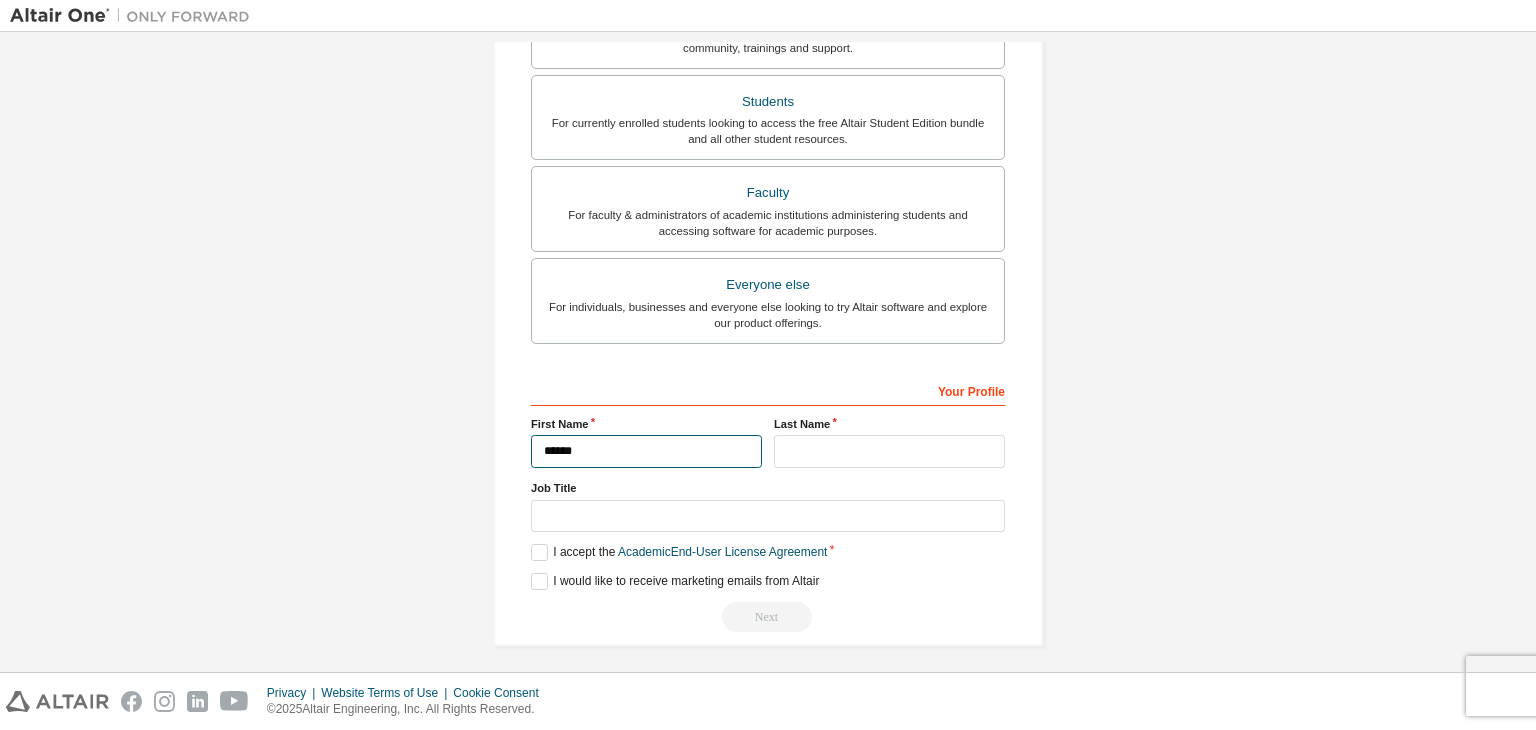 type on "********" 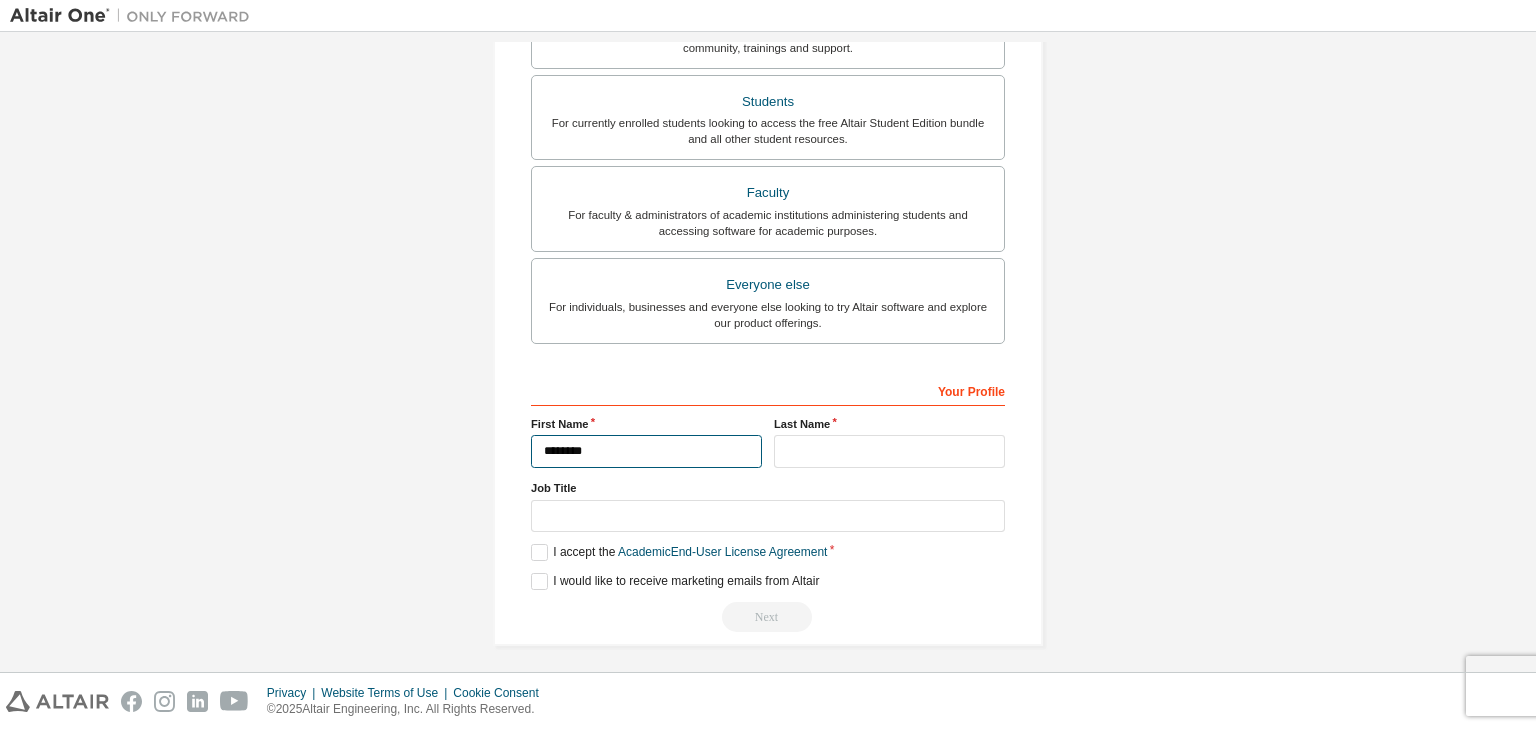 type on "******" 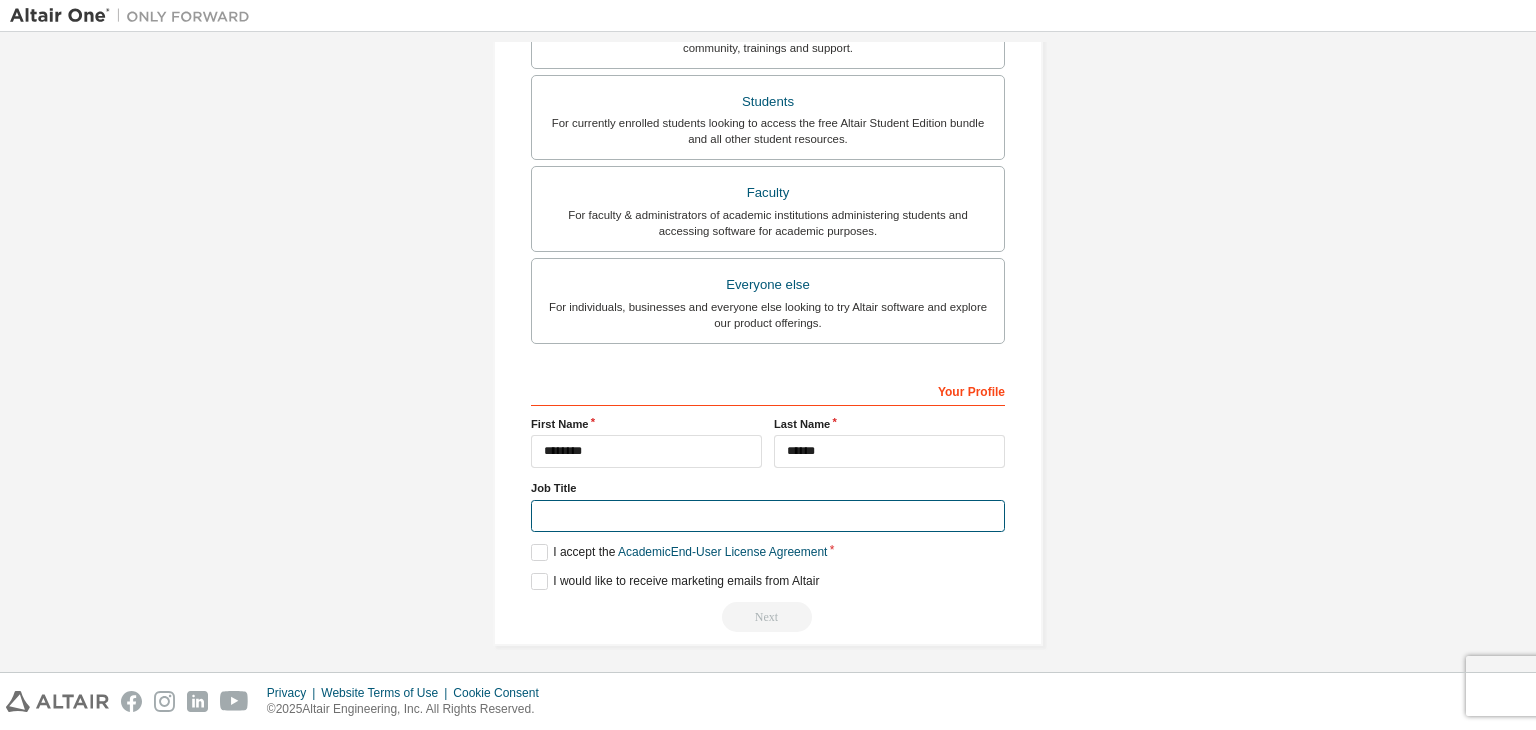 click at bounding box center [768, 516] 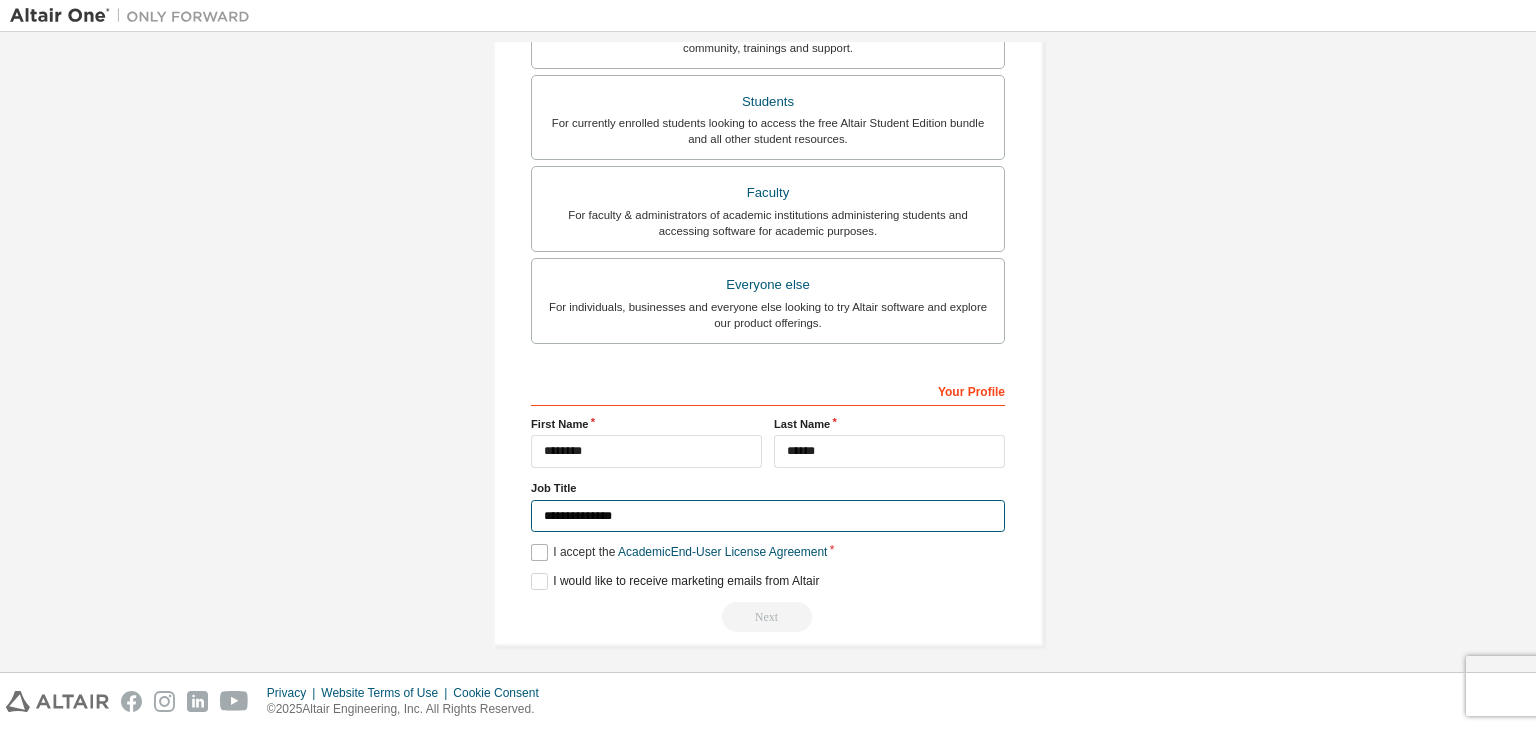 type on "**********" 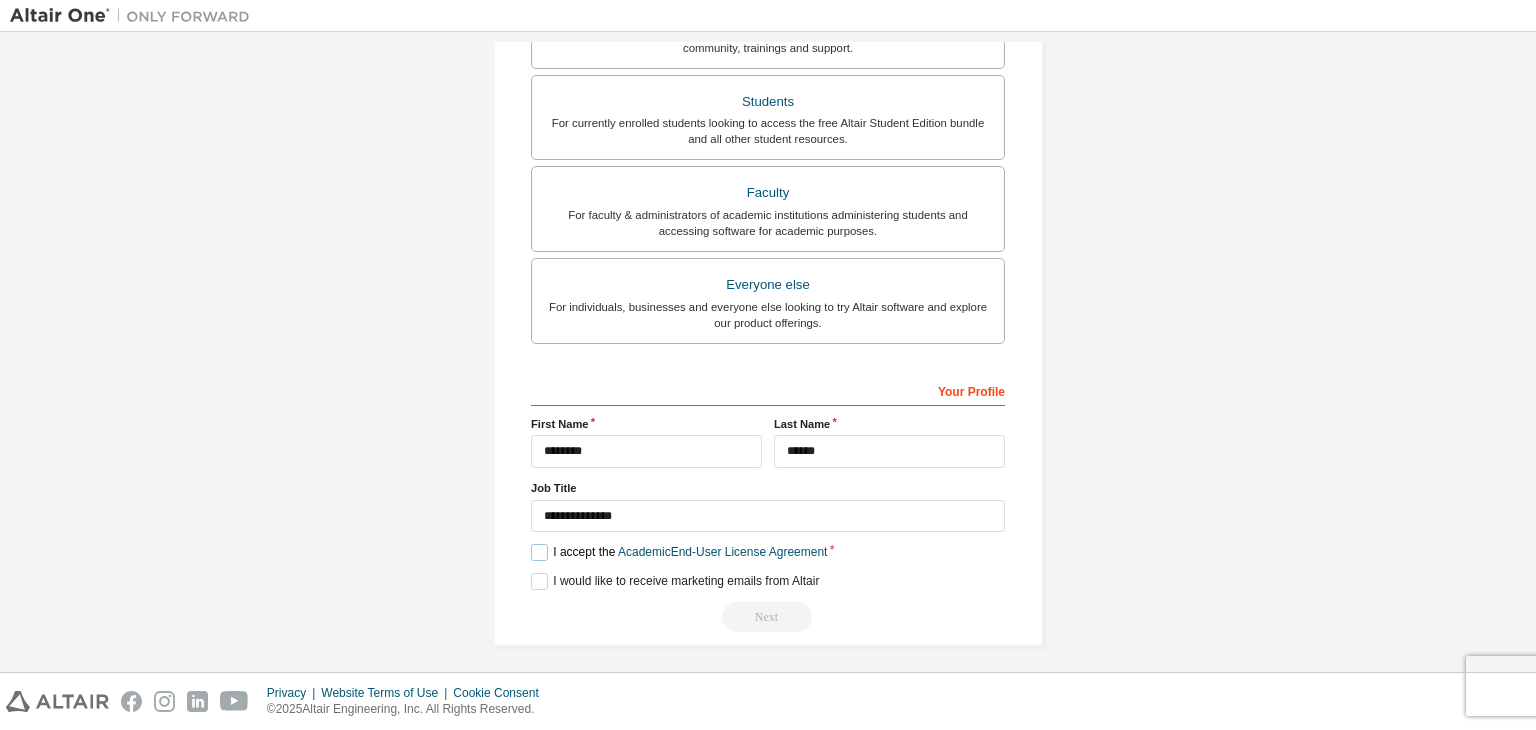 click on "I accept the   Academic   End-User License Agreement" at bounding box center (679, 552) 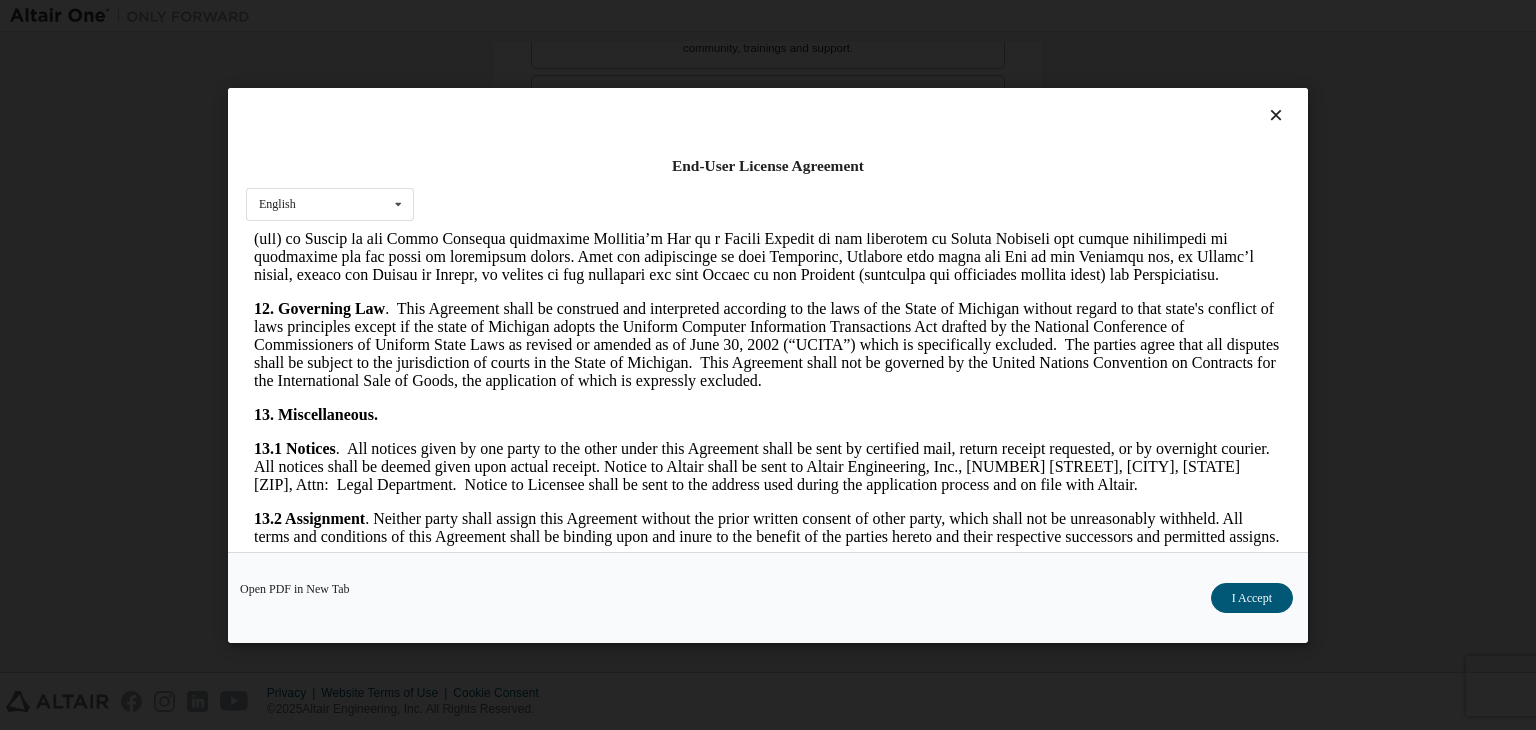 scroll, scrollTop: 3341, scrollLeft: 0, axis: vertical 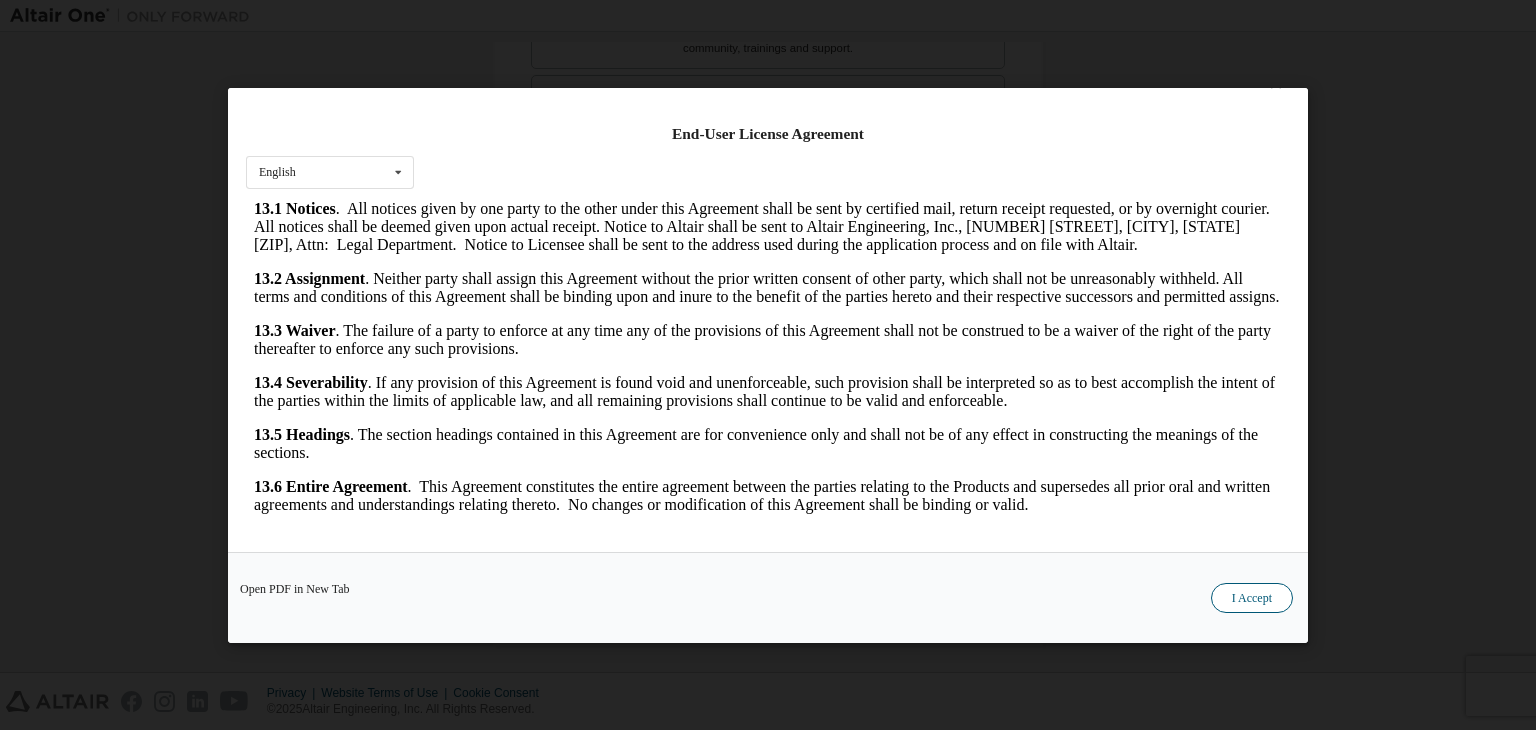click on "I Accept" at bounding box center [1252, 598] 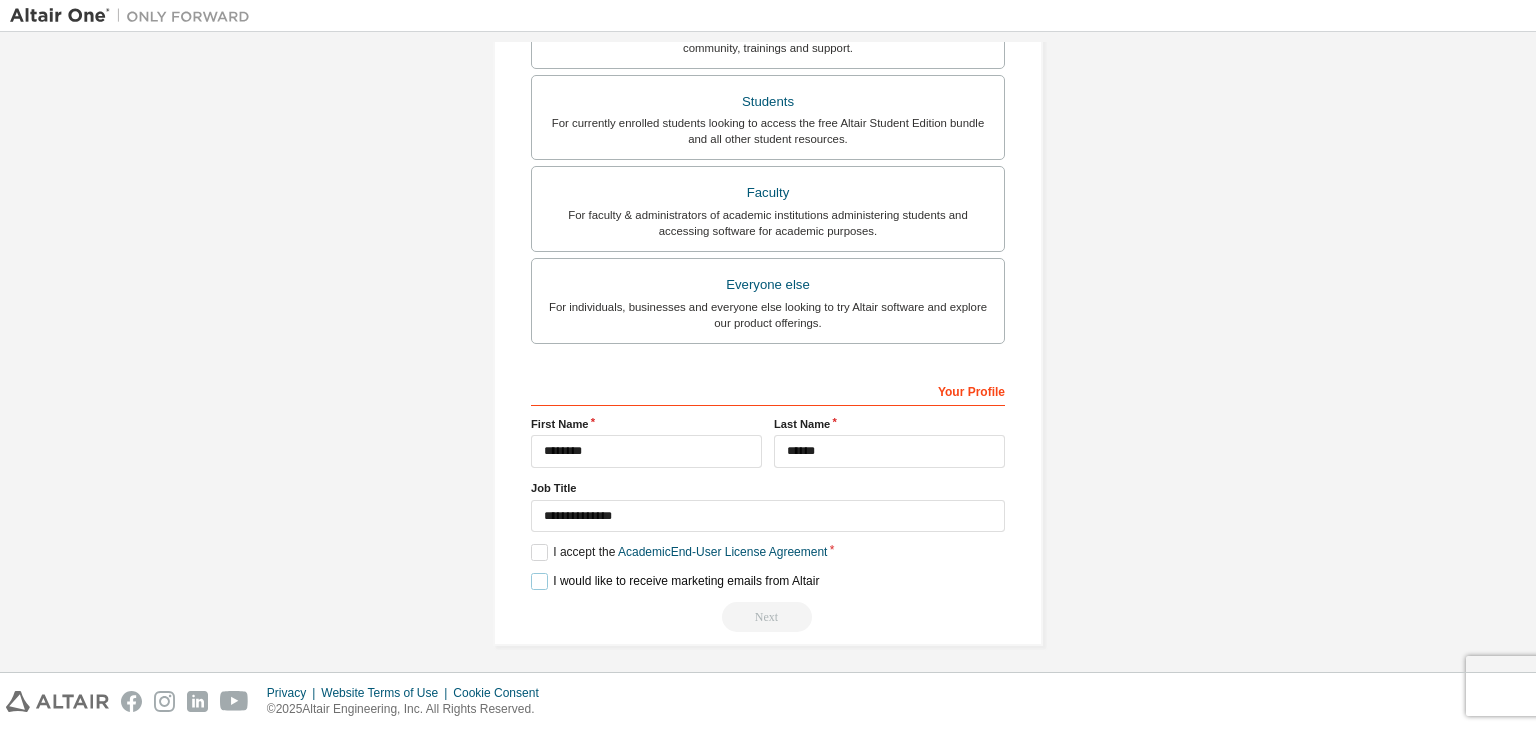 click on "I would like to receive marketing emails from Altair" at bounding box center [675, 581] 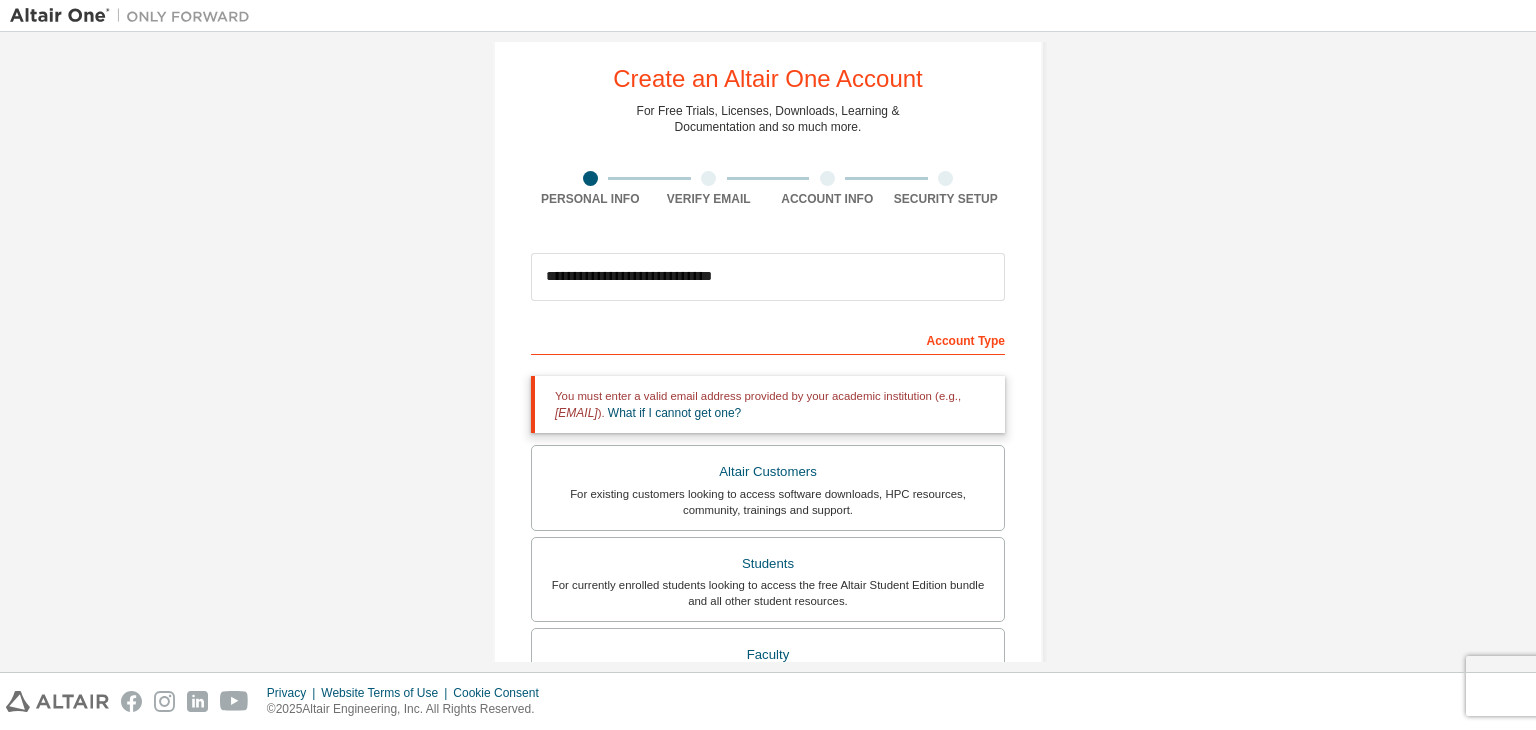 scroll, scrollTop: 33, scrollLeft: 0, axis: vertical 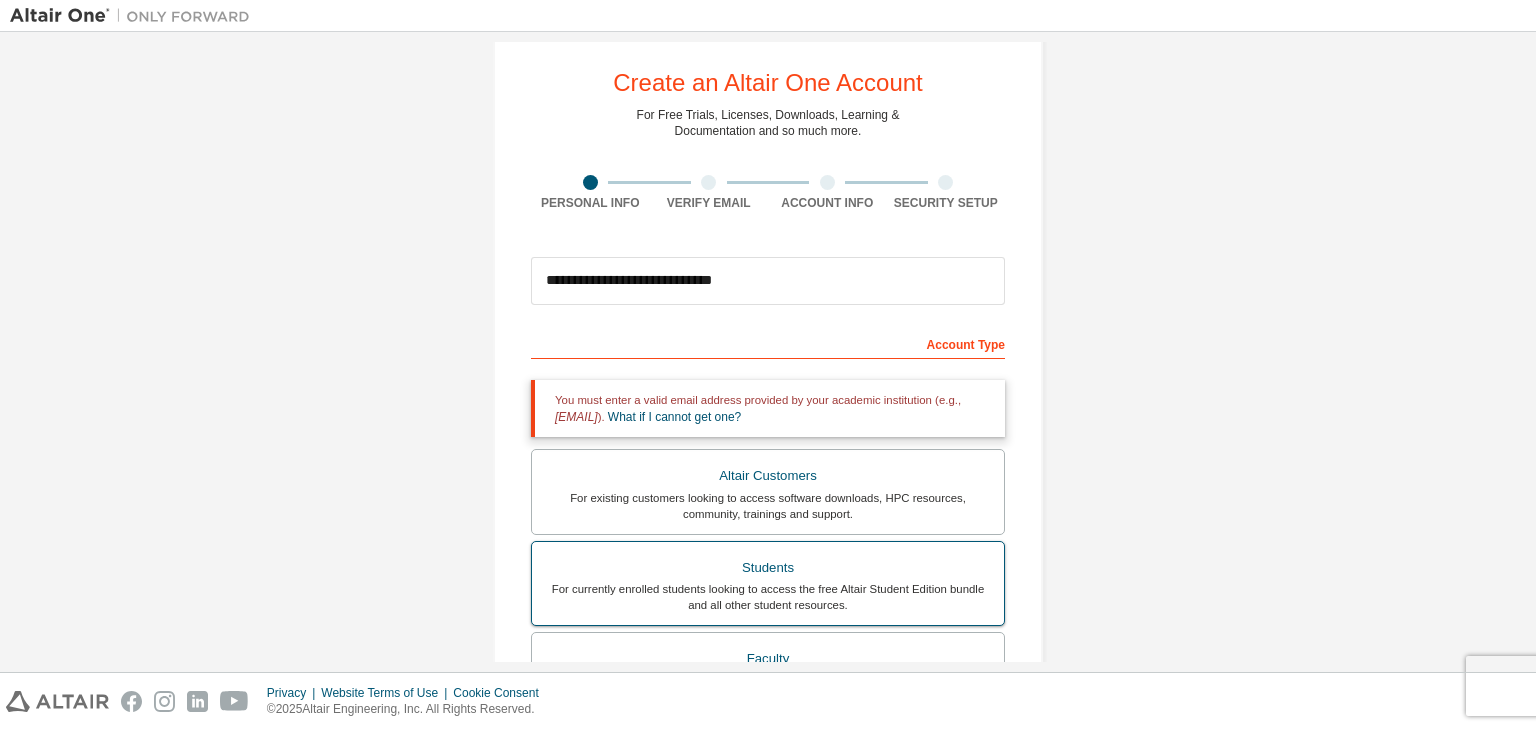 click on "Students" at bounding box center (768, 568) 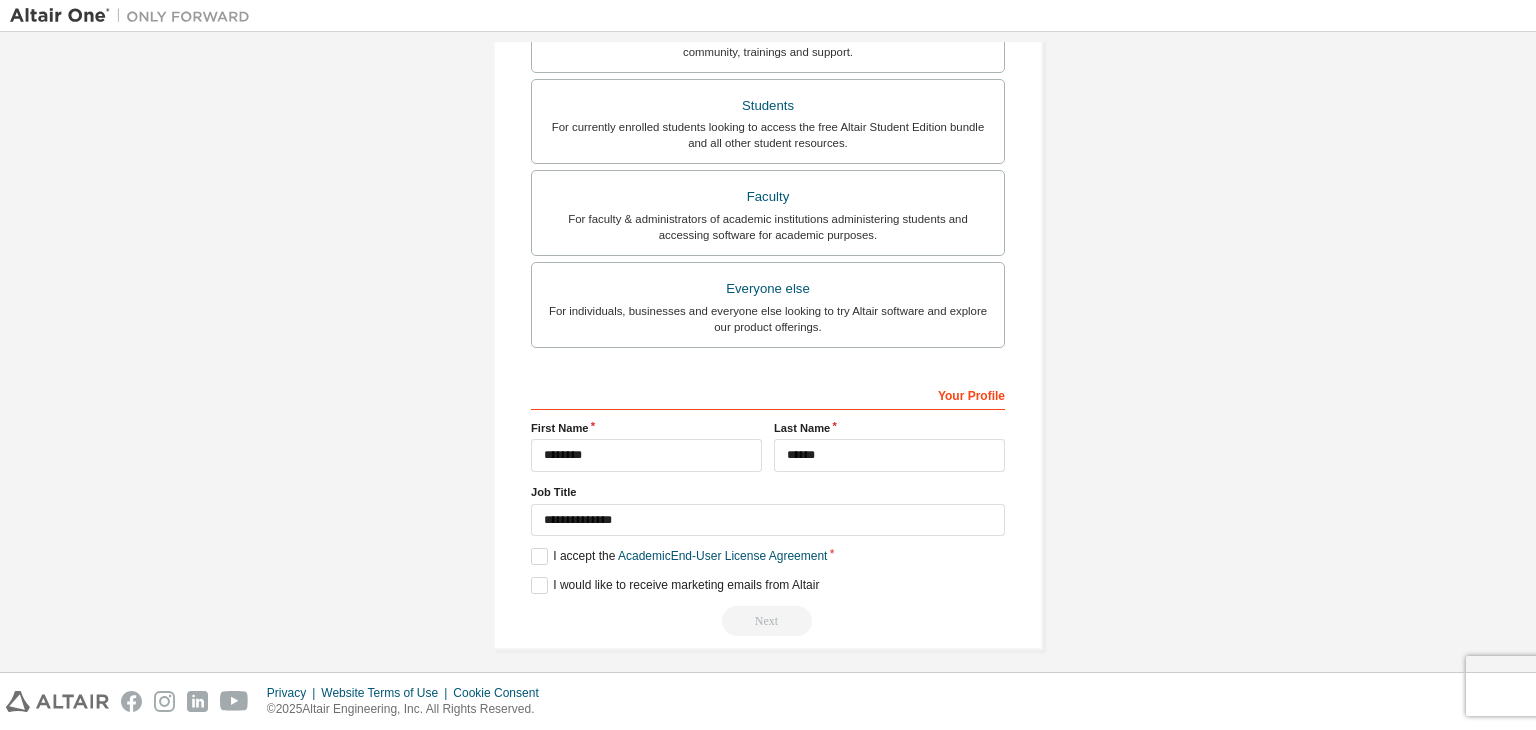 scroll, scrollTop: 504, scrollLeft: 0, axis: vertical 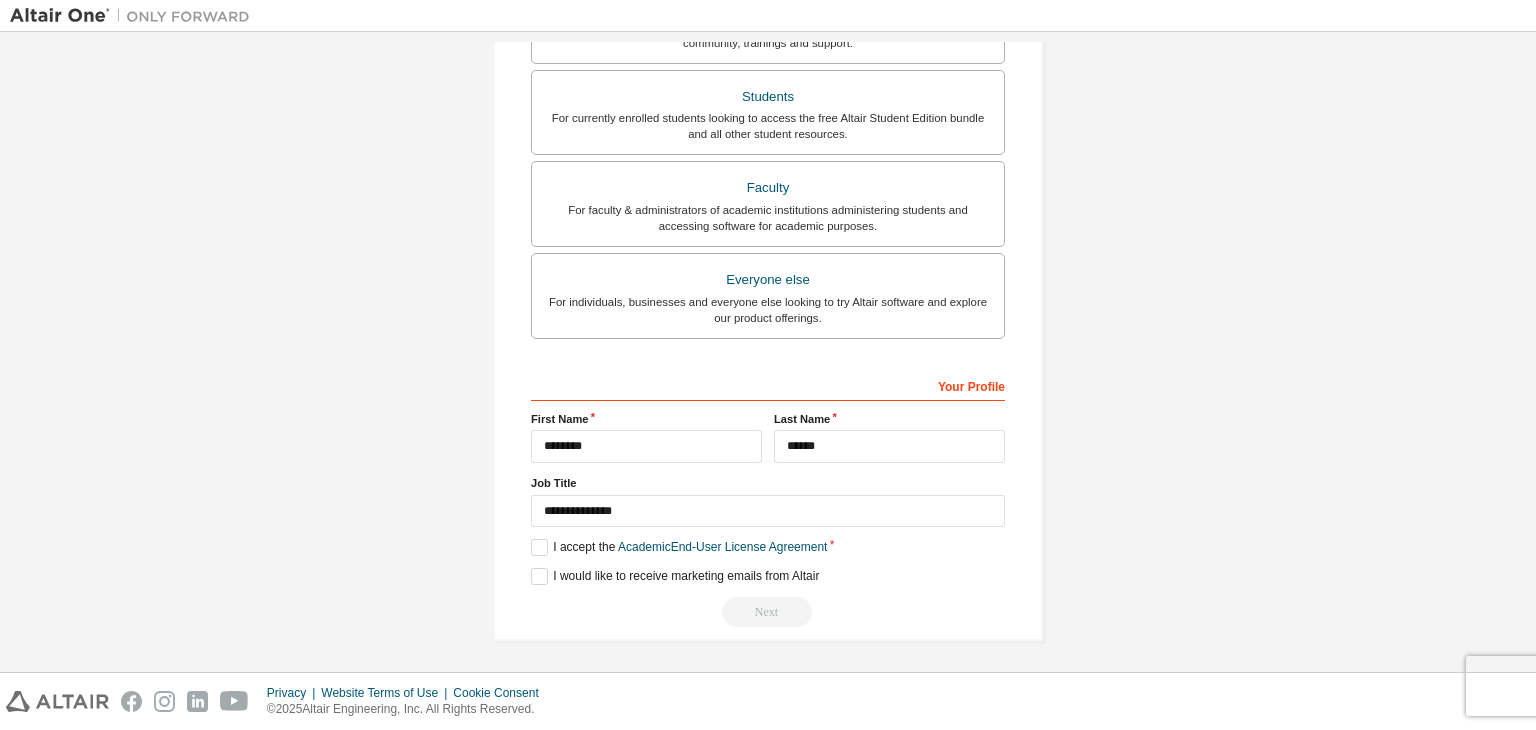 click on "Your Profile" at bounding box center [768, 385] 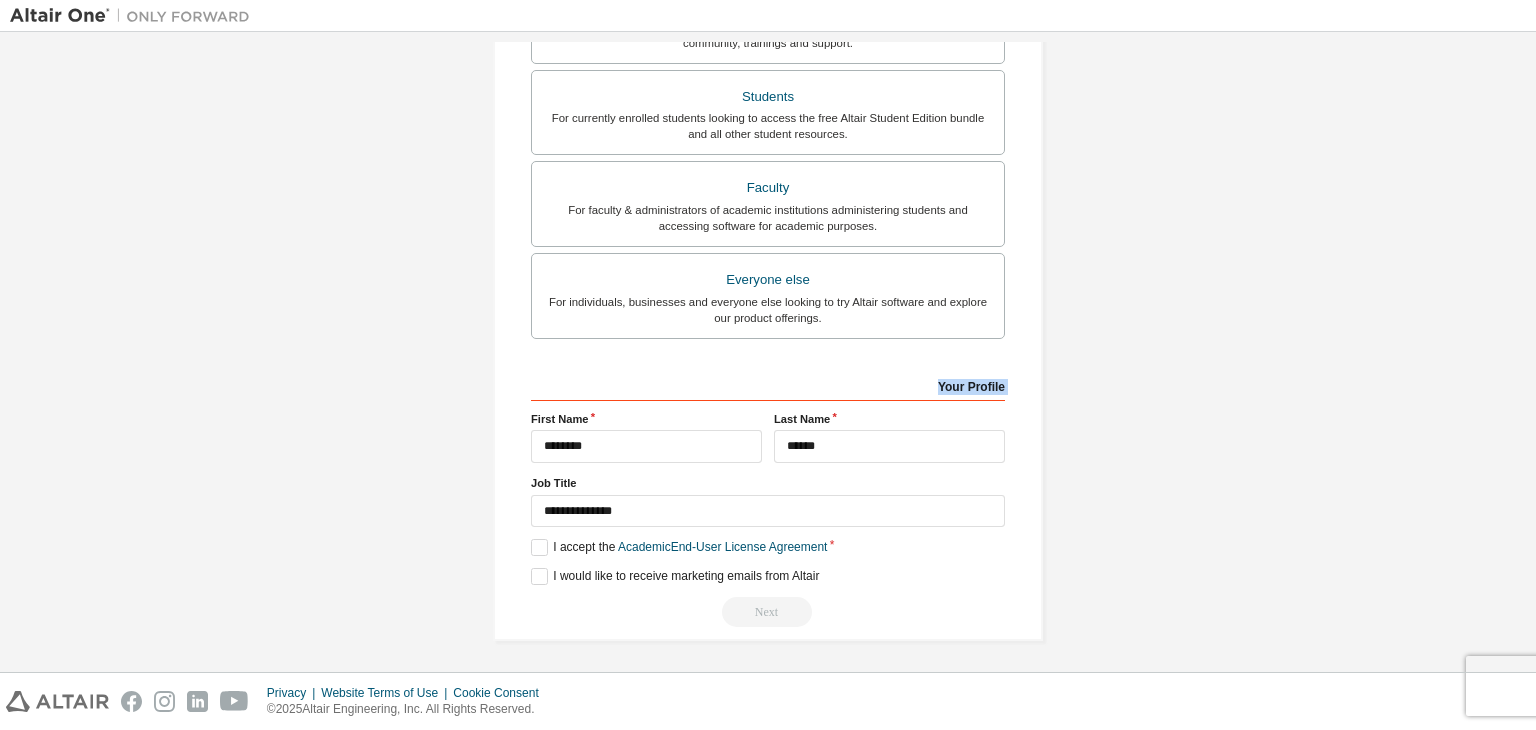 drag, startPoint x: 760, startPoint y: 376, endPoint x: 1009, endPoint y: 376, distance: 249 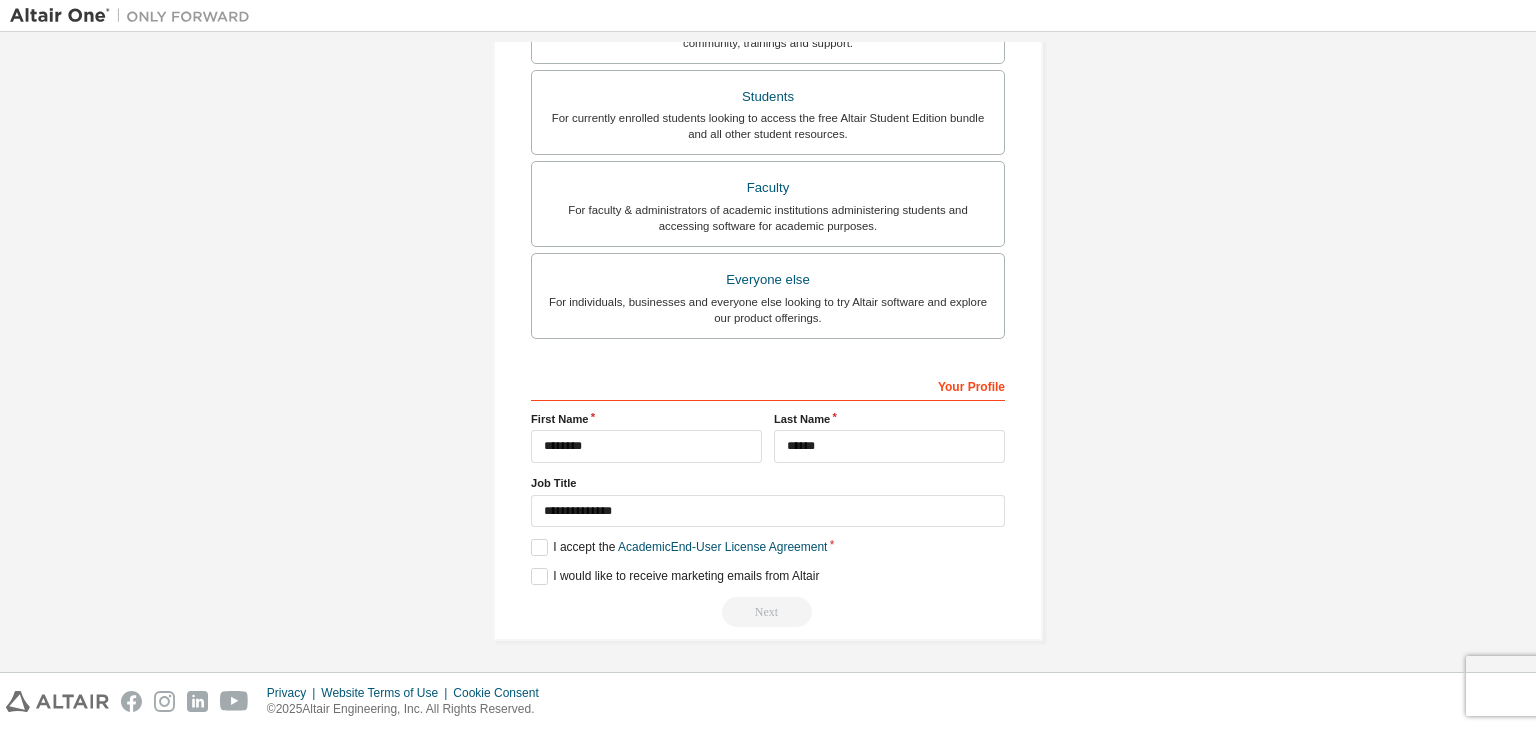 click on "Your Profile" at bounding box center [768, 385] 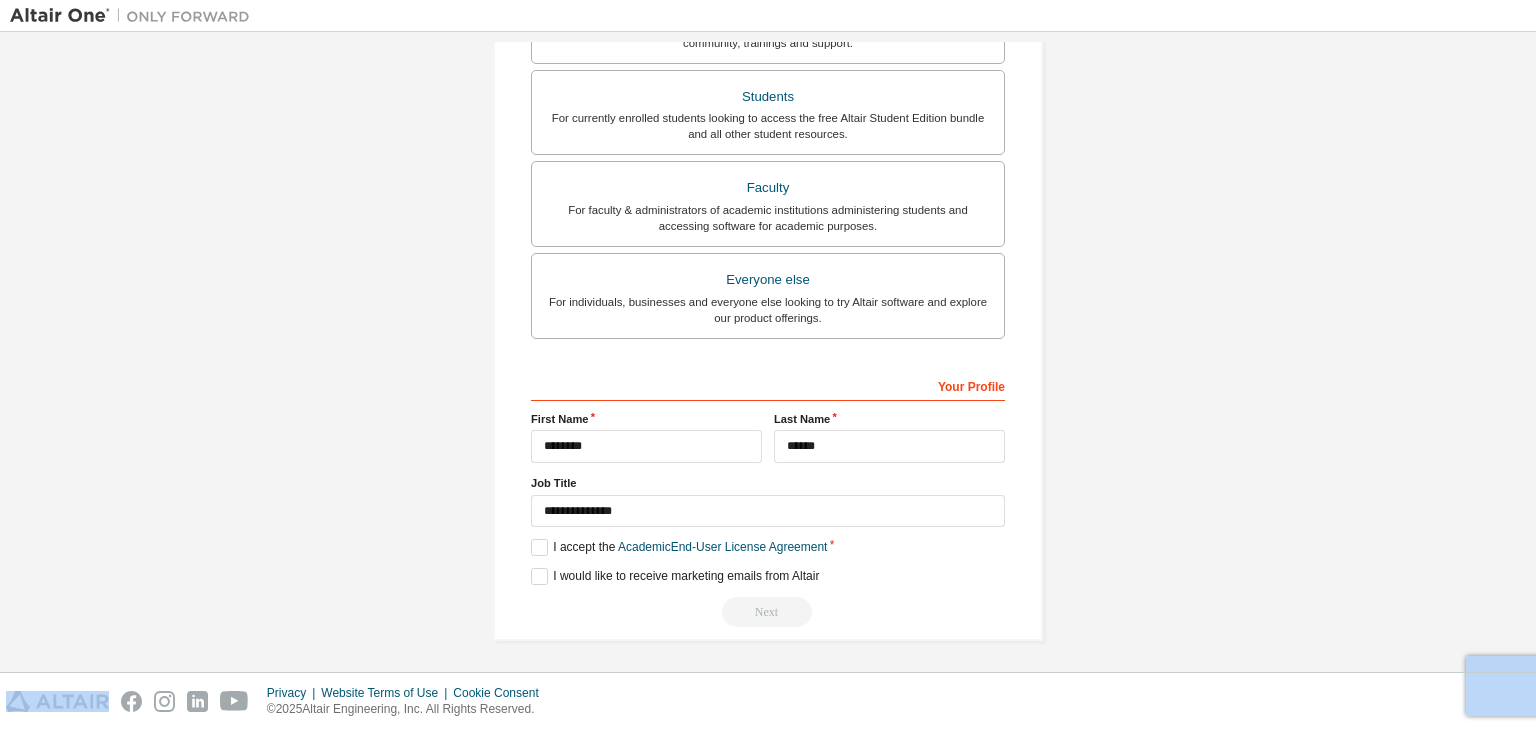 click on "Next" at bounding box center (768, 612) 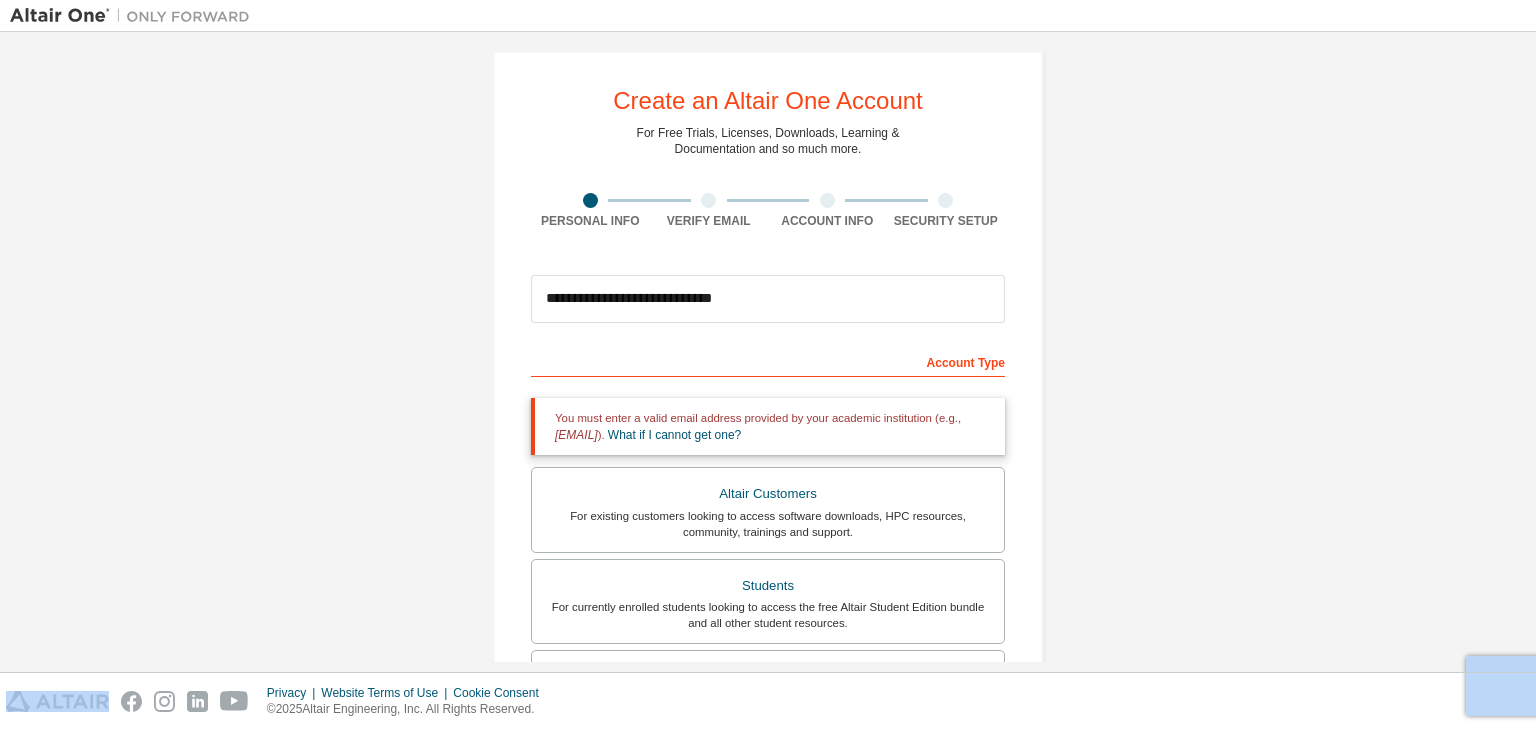 scroll, scrollTop: 14, scrollLeft: 0, axis: vertical 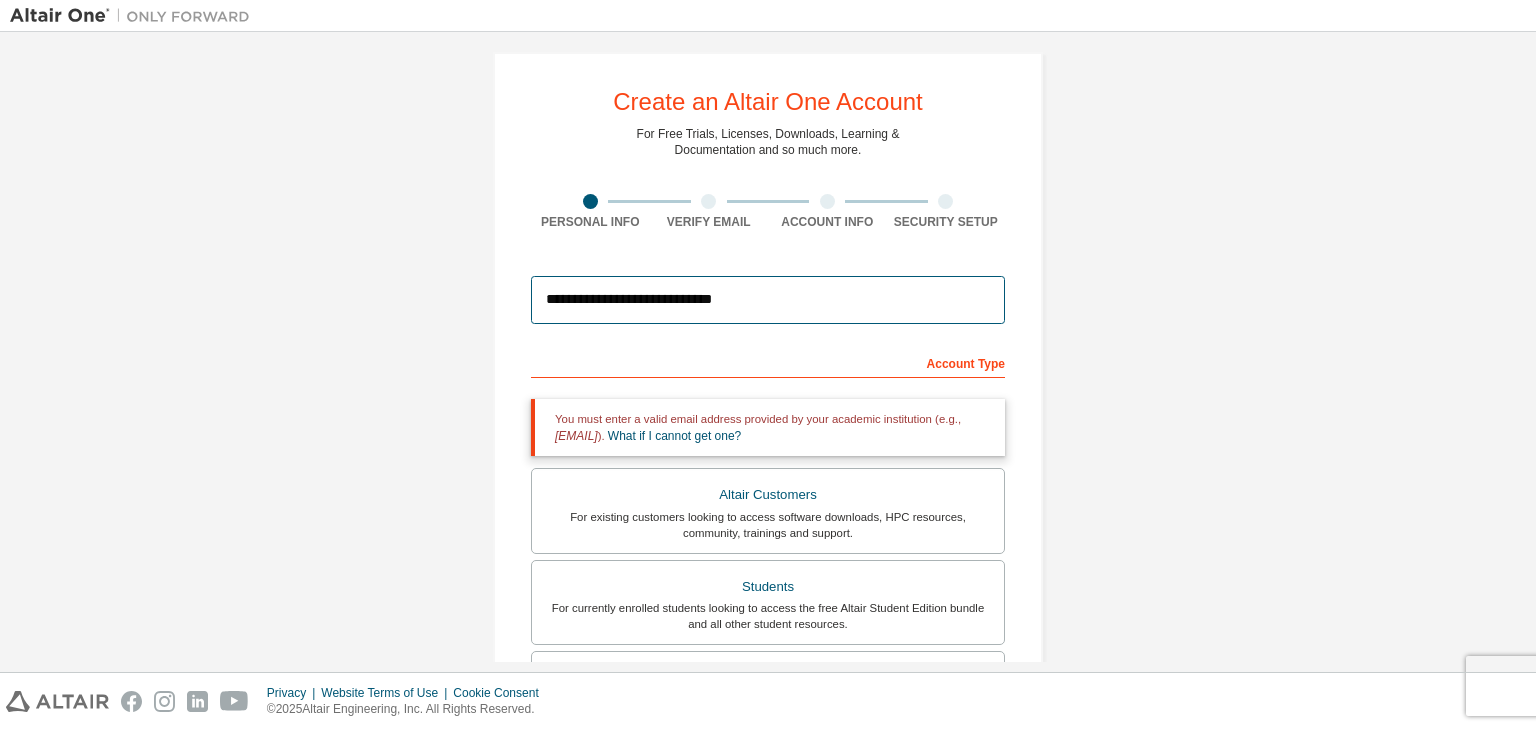 click on "**********" at bounding box center [768, 300] 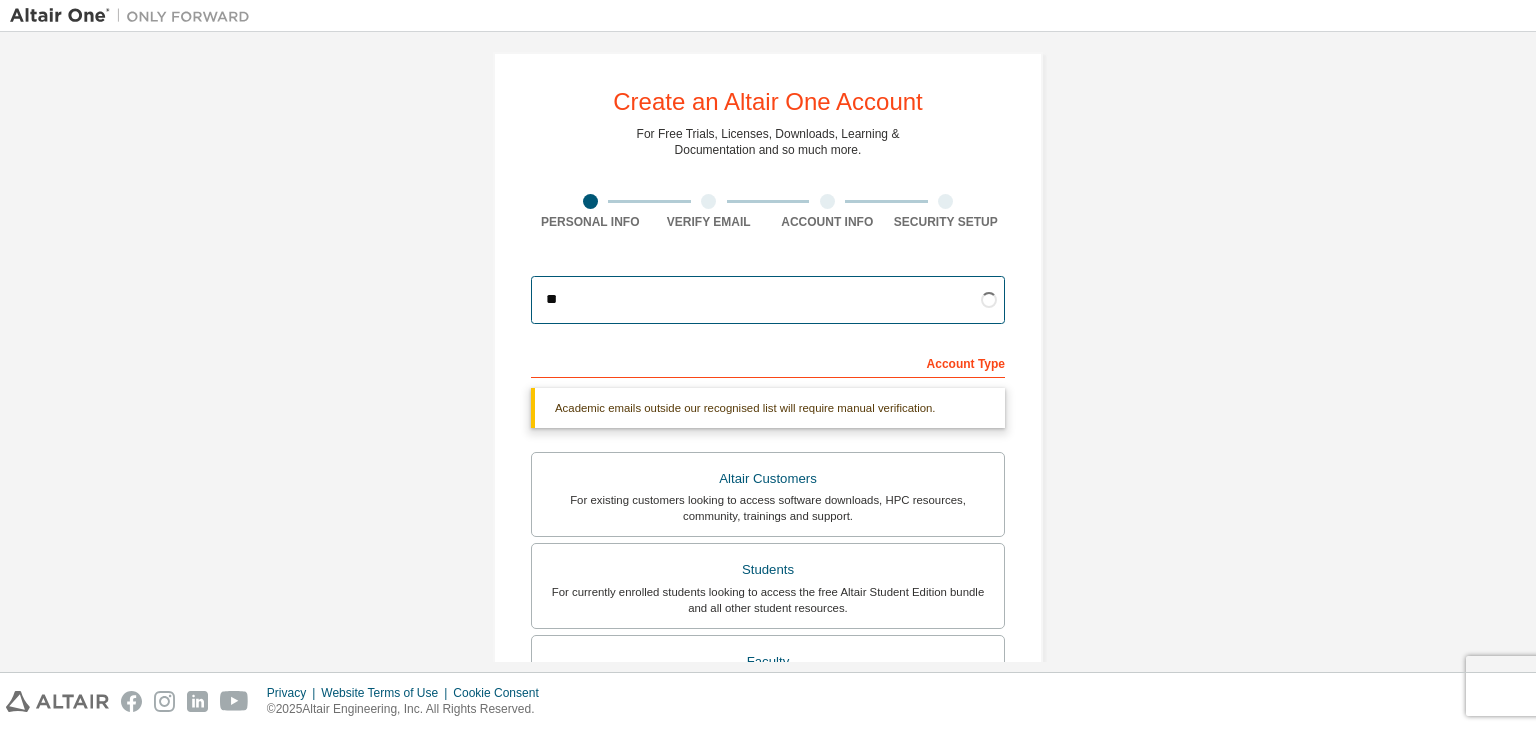type on "*" 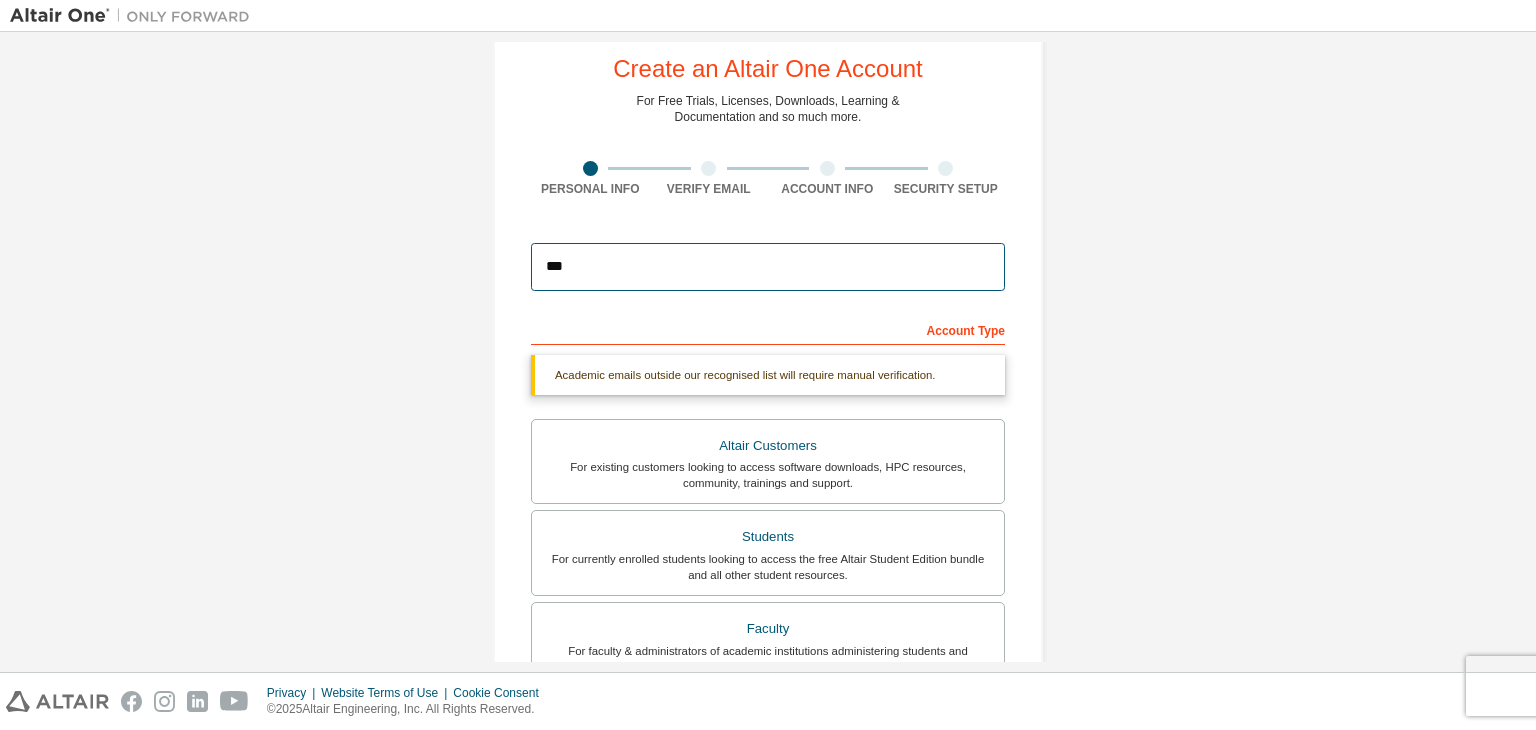scroll, scrollTop: 46, scrollLeft: 0, axis: vertical 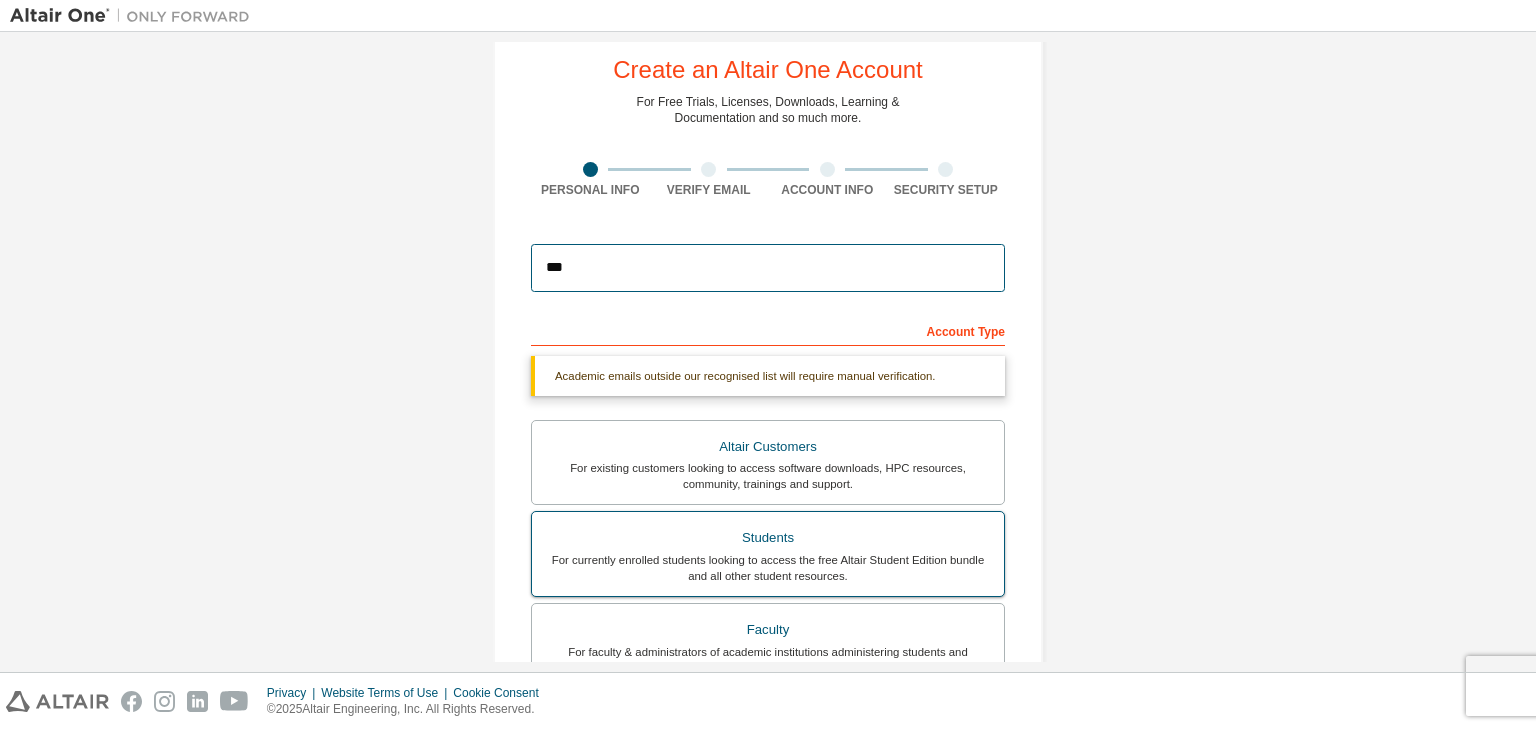 type on "***" 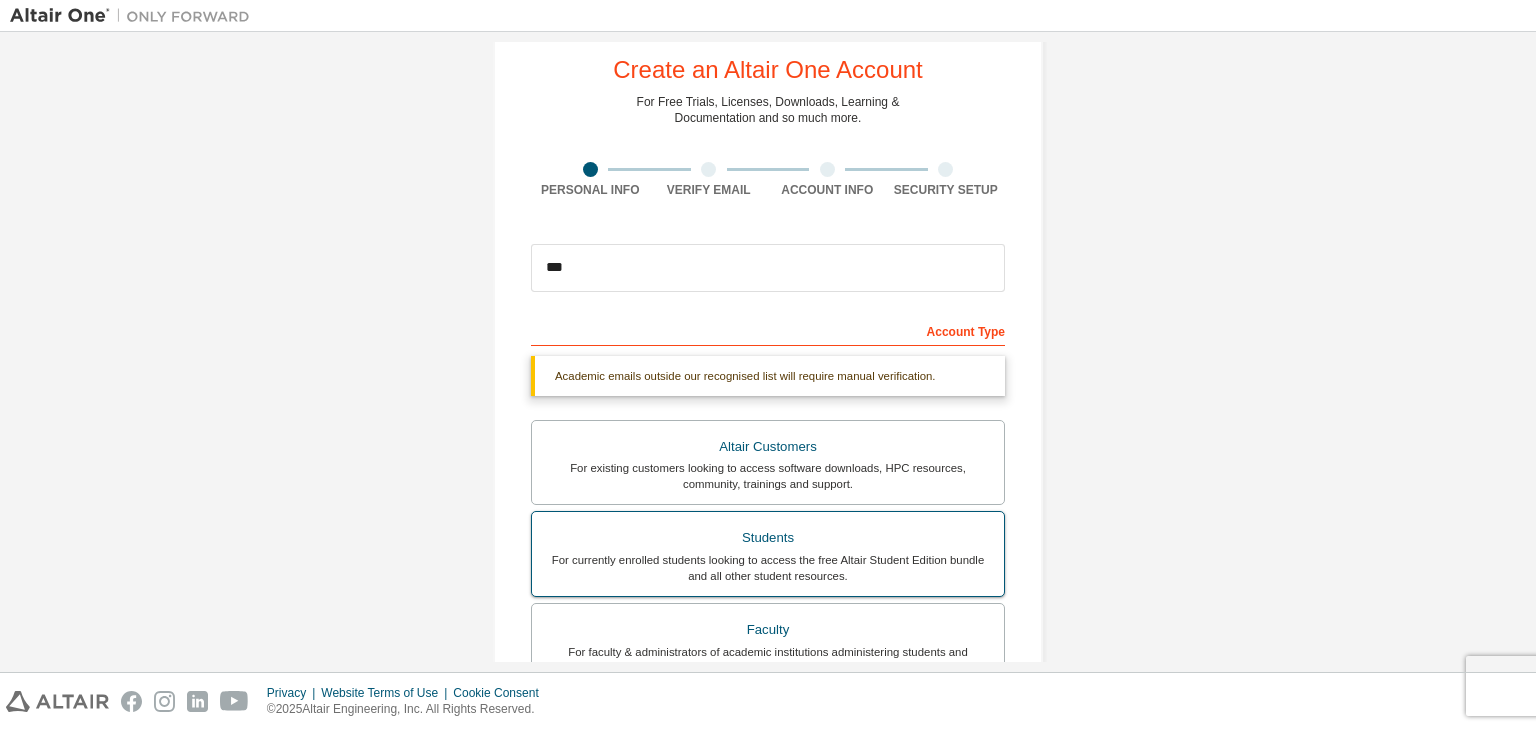 click on "For currently enrolled students looking to access the free Altair Student Edition bundle and all other student resources." at bounding box center [768, 568] 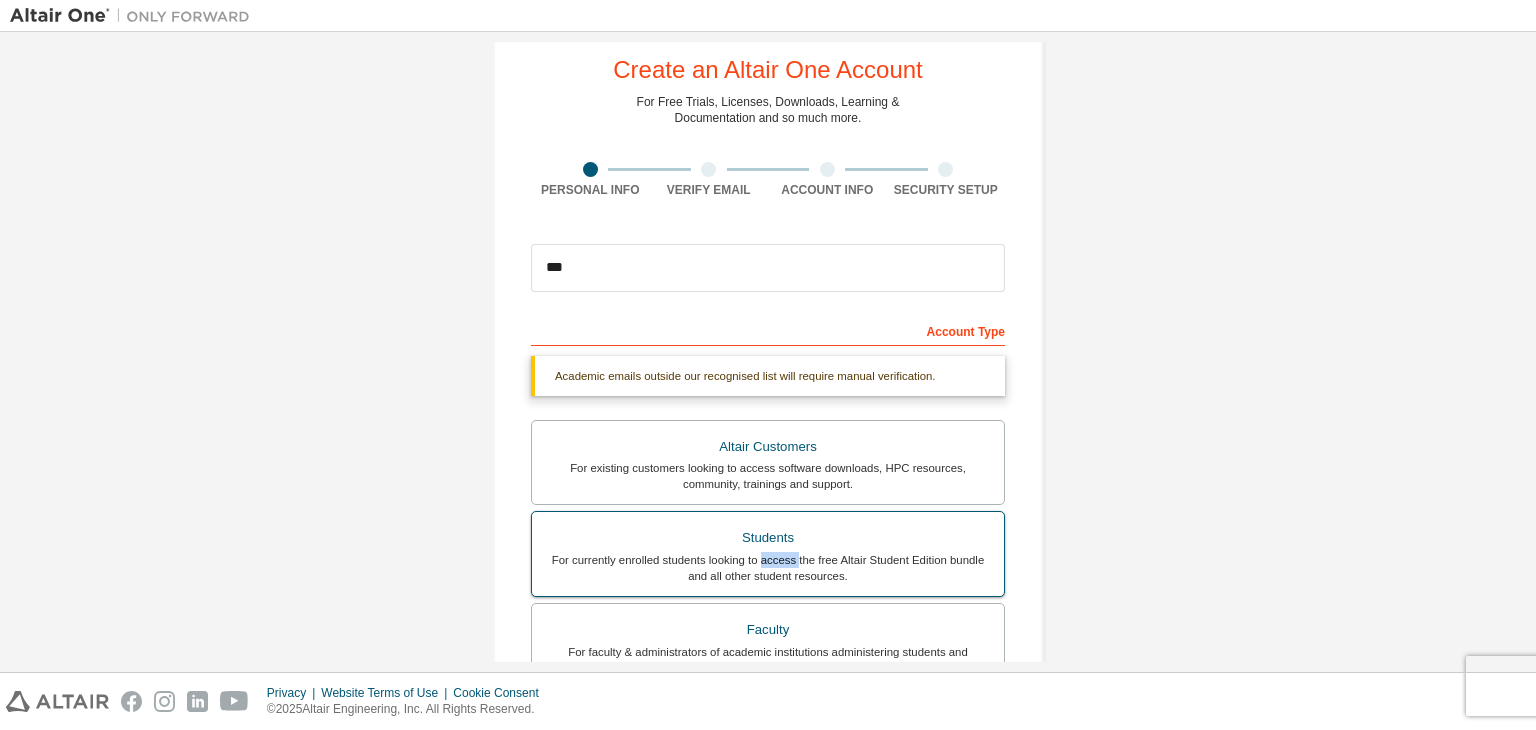 click on "For currently enrolled students looking to access the free Altair Student Edition bundle and all other student resources." at bounding box center [768, 568] 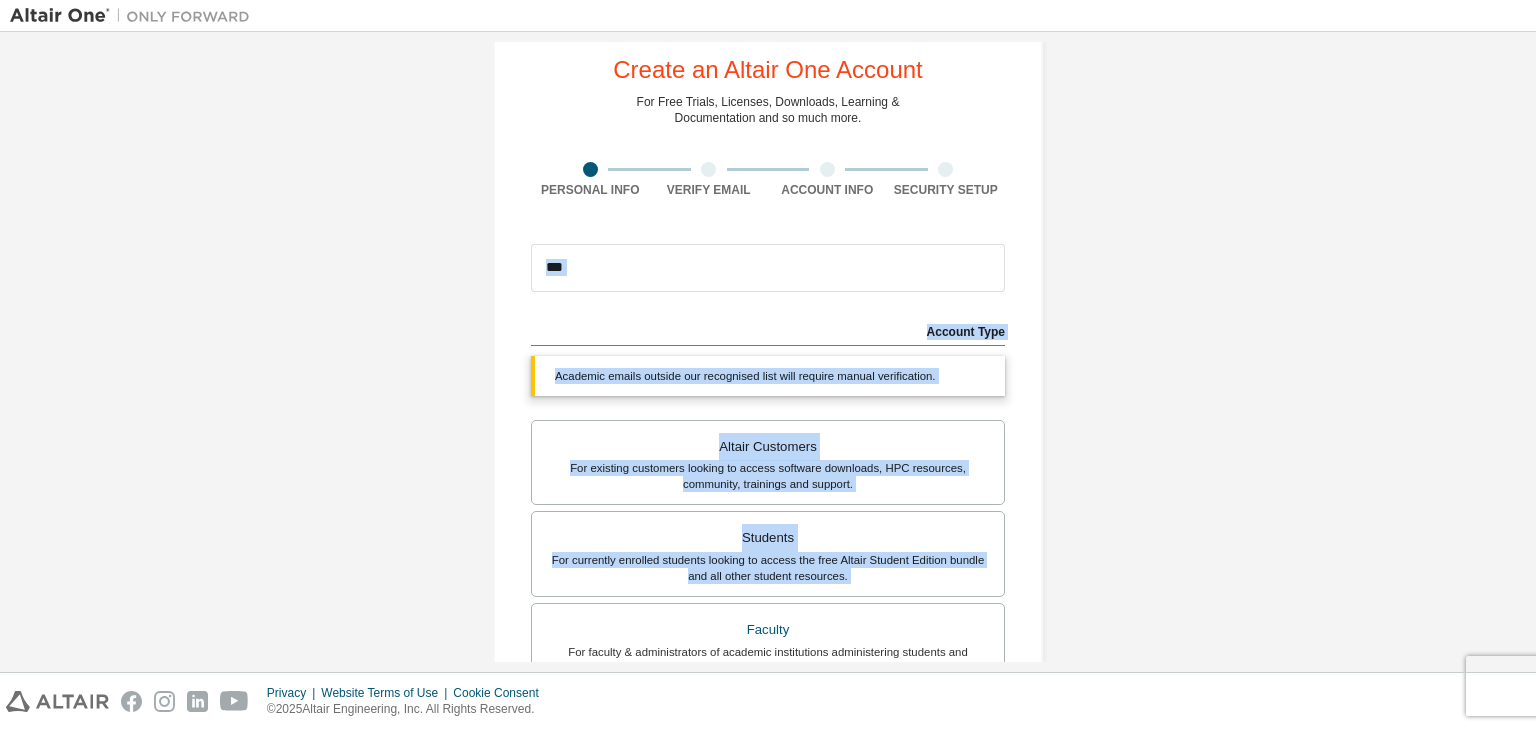 drag, startPoint x: 758, startPoint y: 557, endPoint x: 605, endPoint y: 252, distance: 341.22427 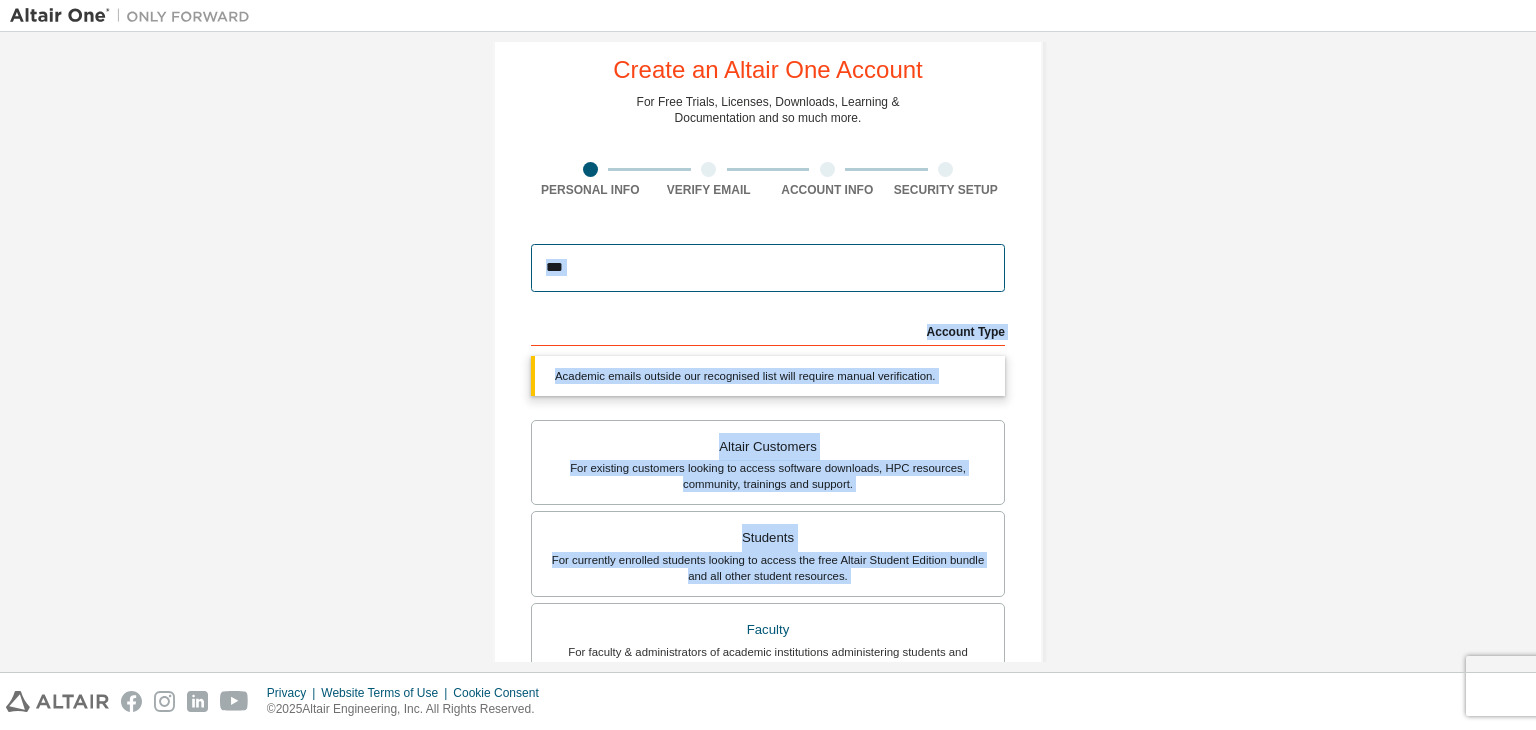 click on "***" at bounding box center [768, 268] 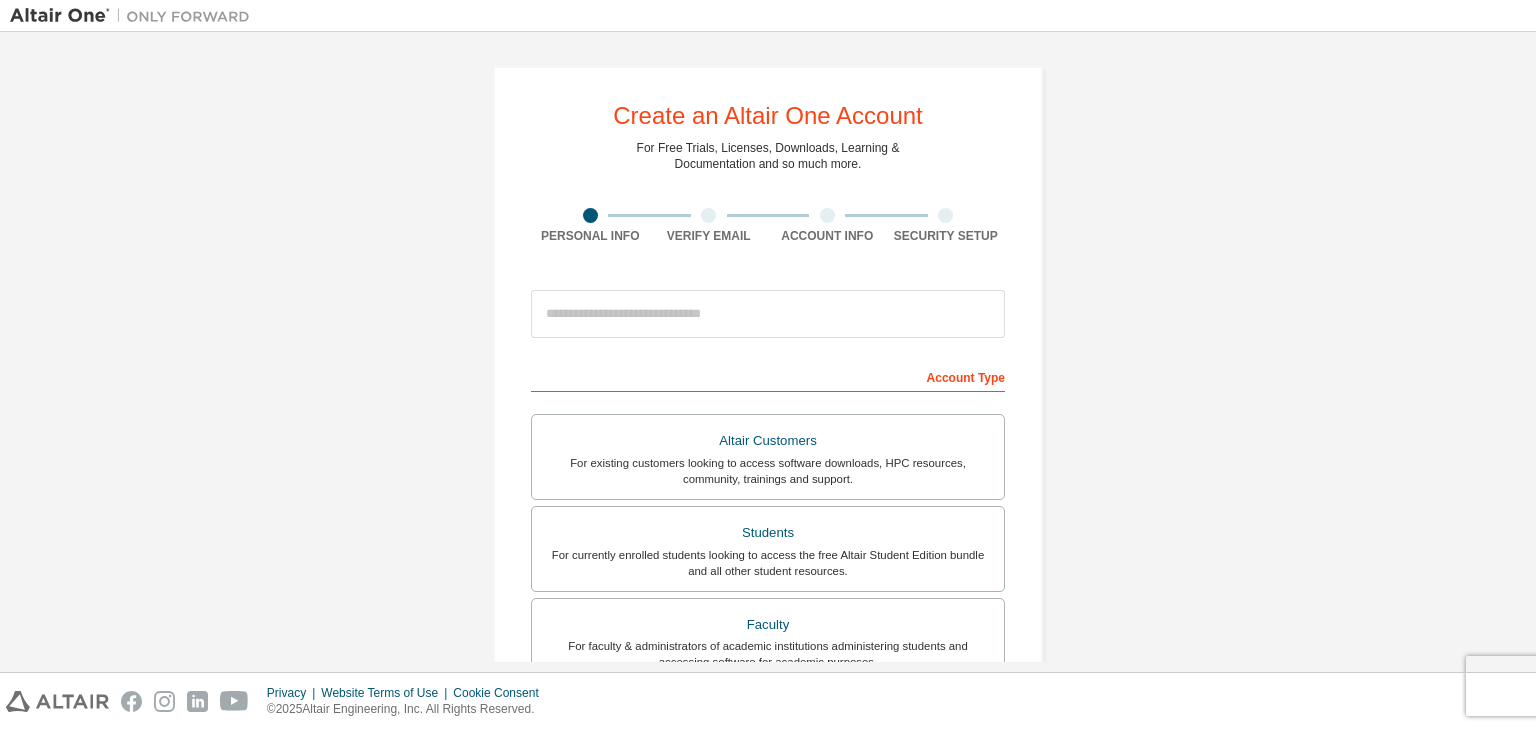 scroll, scrollTop: 0, scrollLeft: 0, axis: both 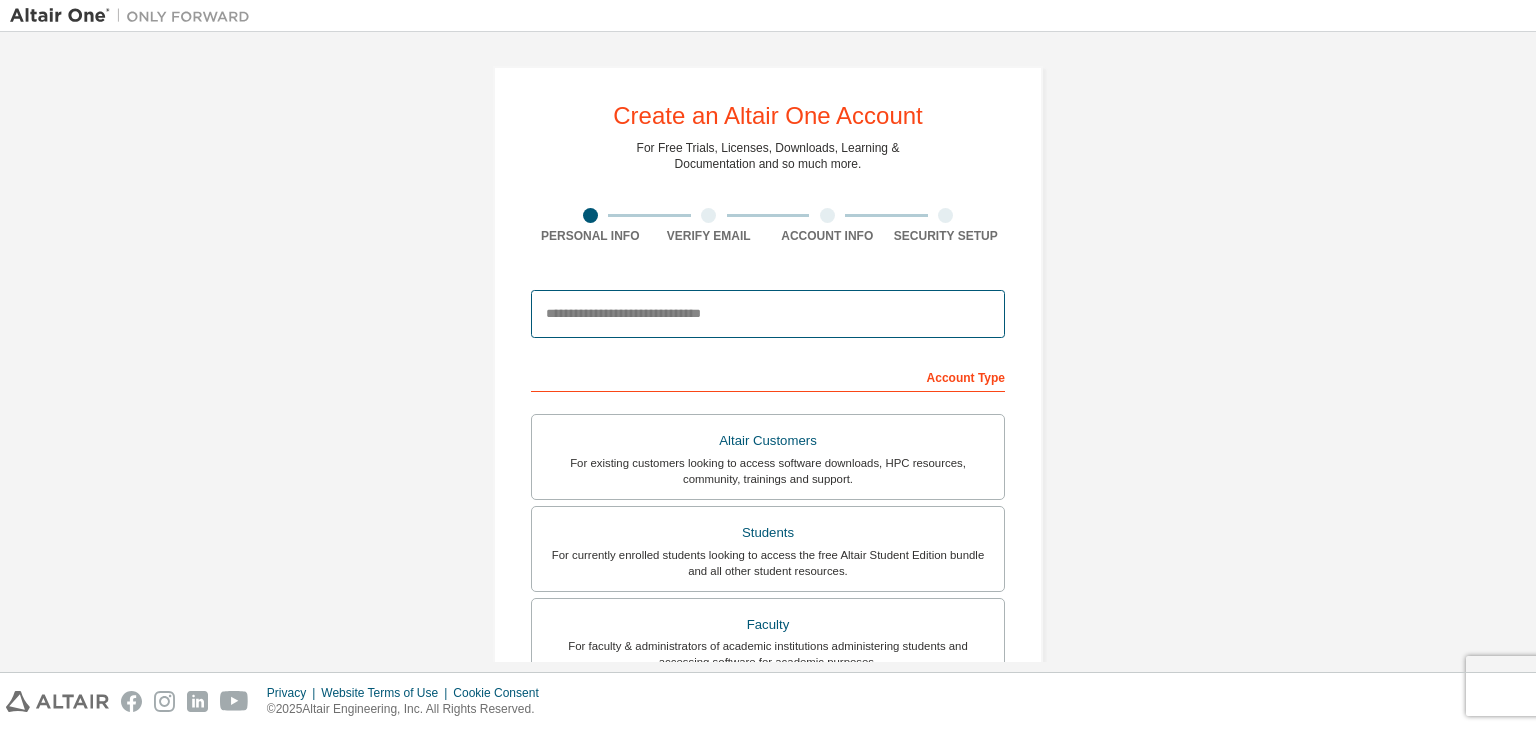 click at bounding box center [768, 314] 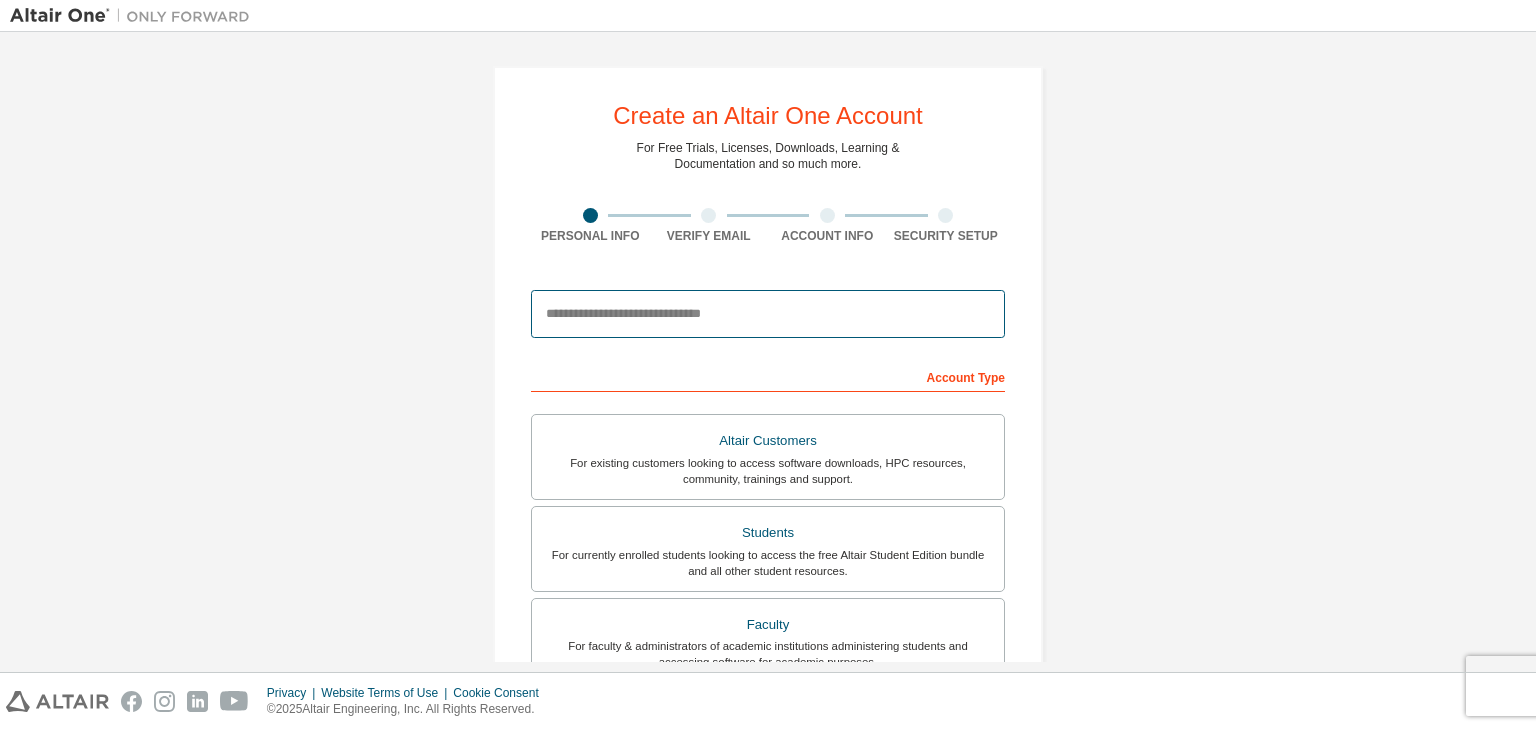 type on "**********" 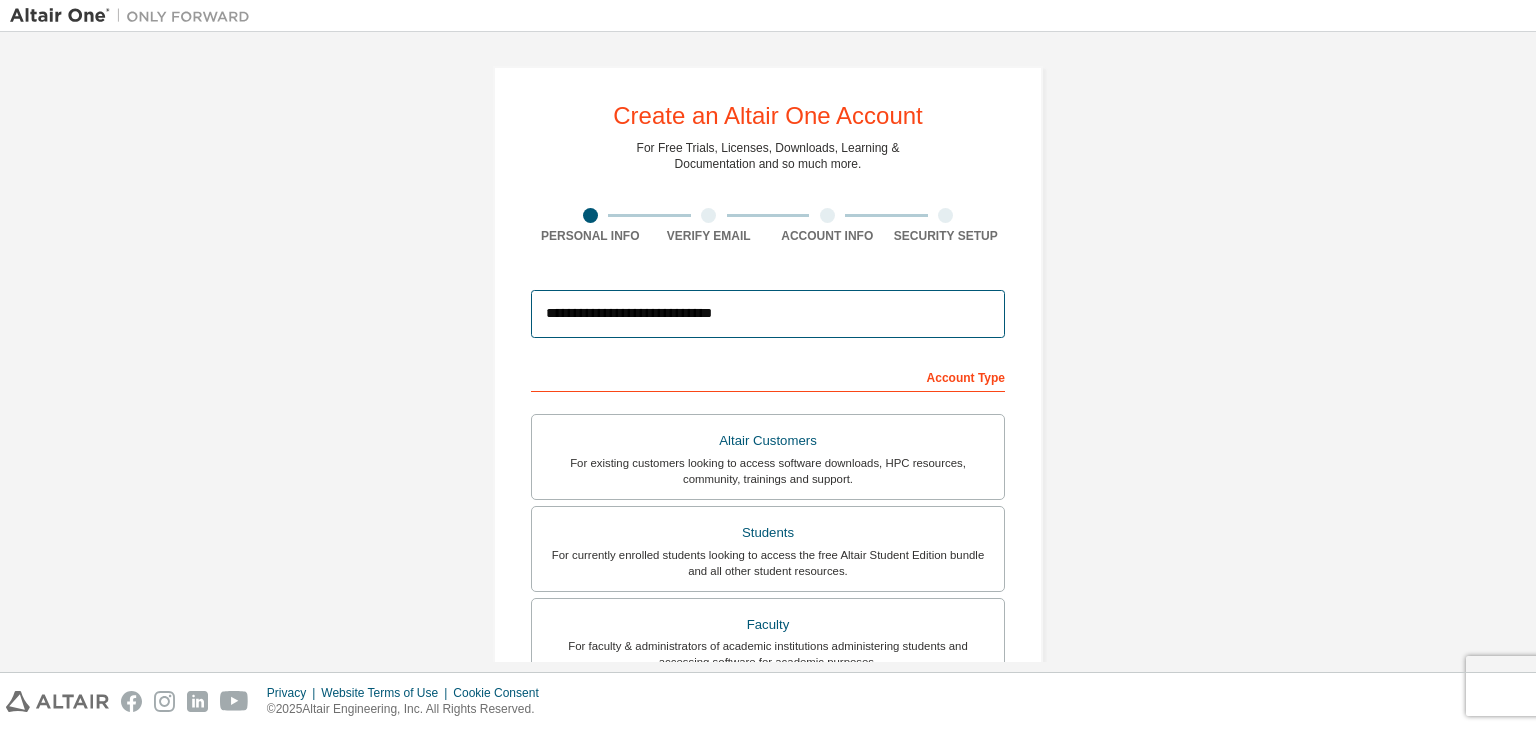 type on "********" 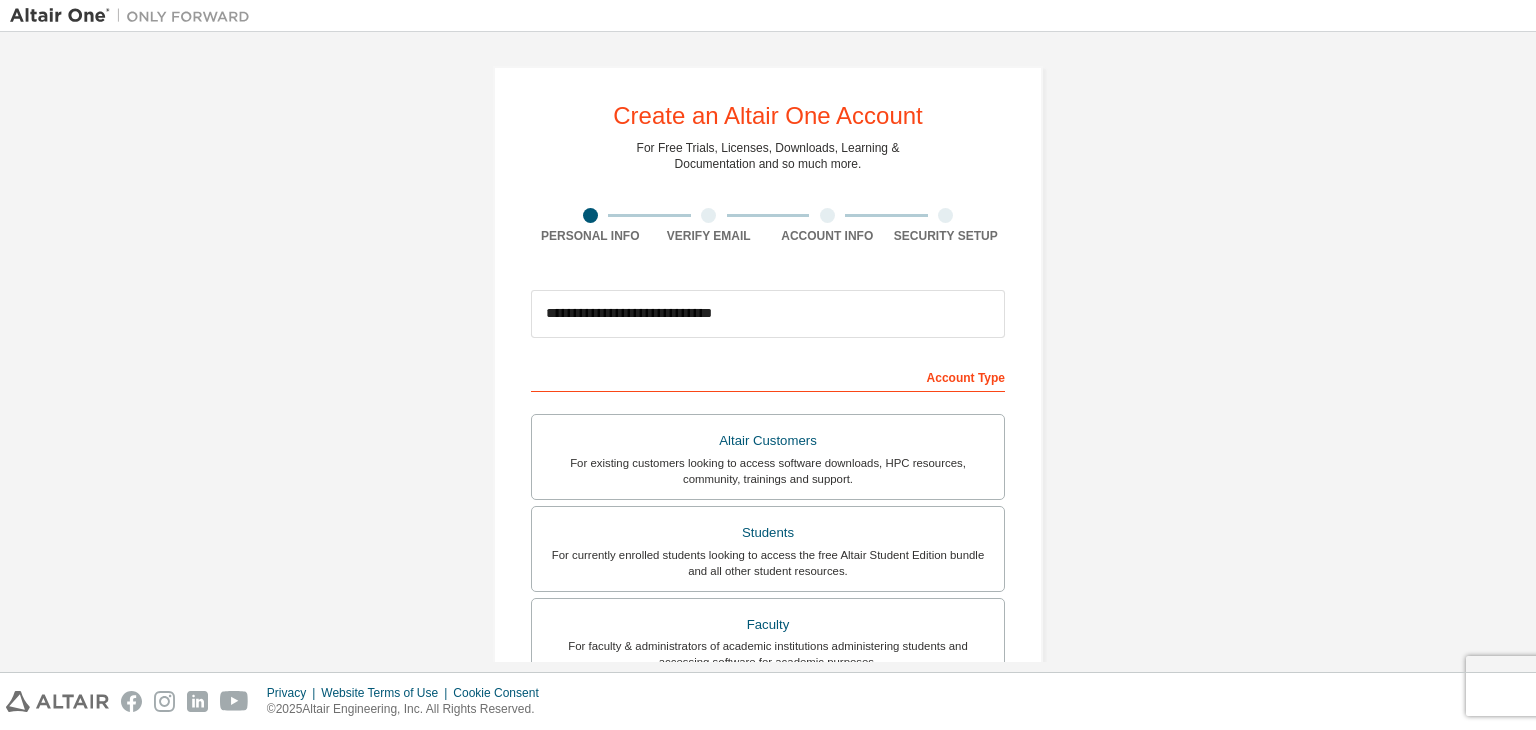 type on "******" 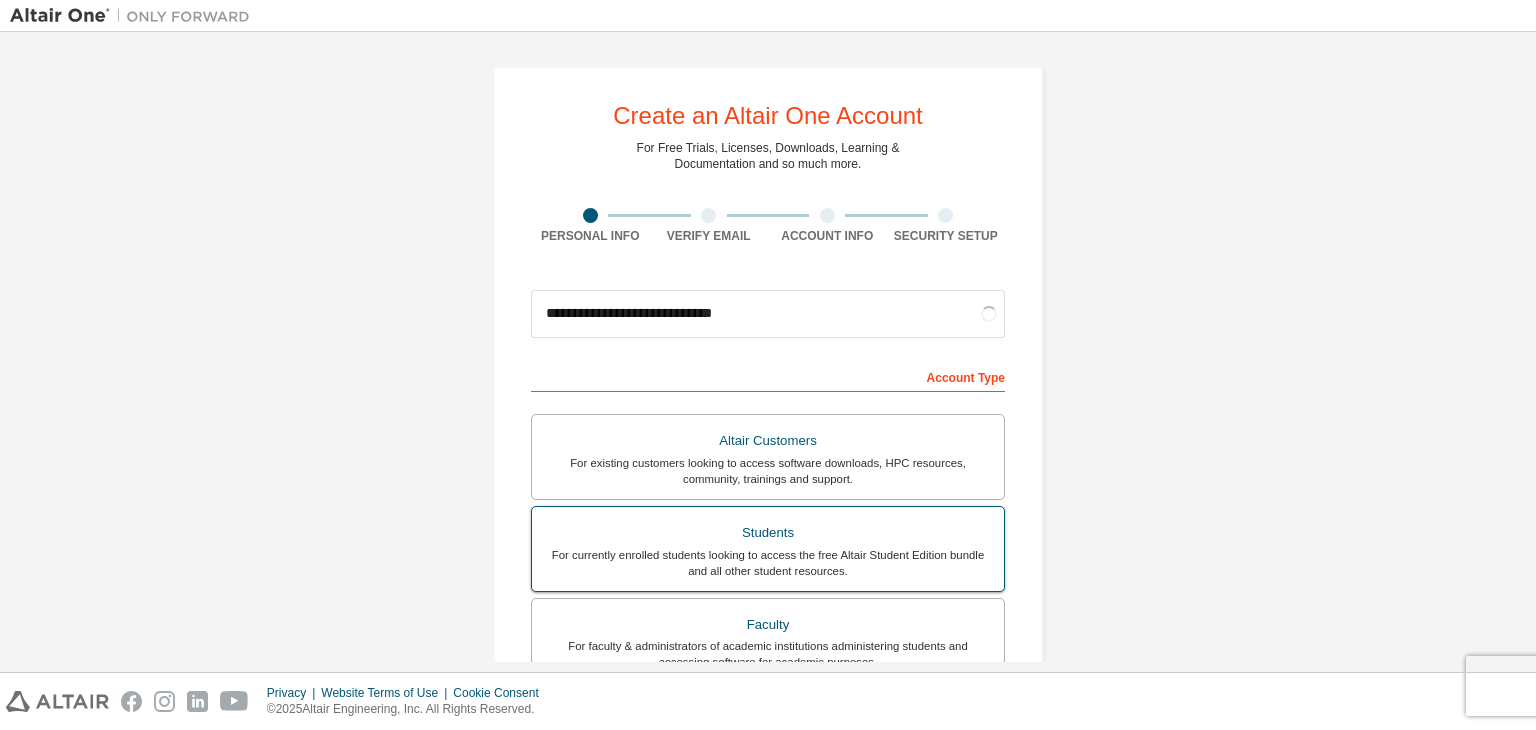 click on "For currently enrolled students looking to access the free Altair Student Edition bundle and all other student resources." at bounding box center (768, 563) 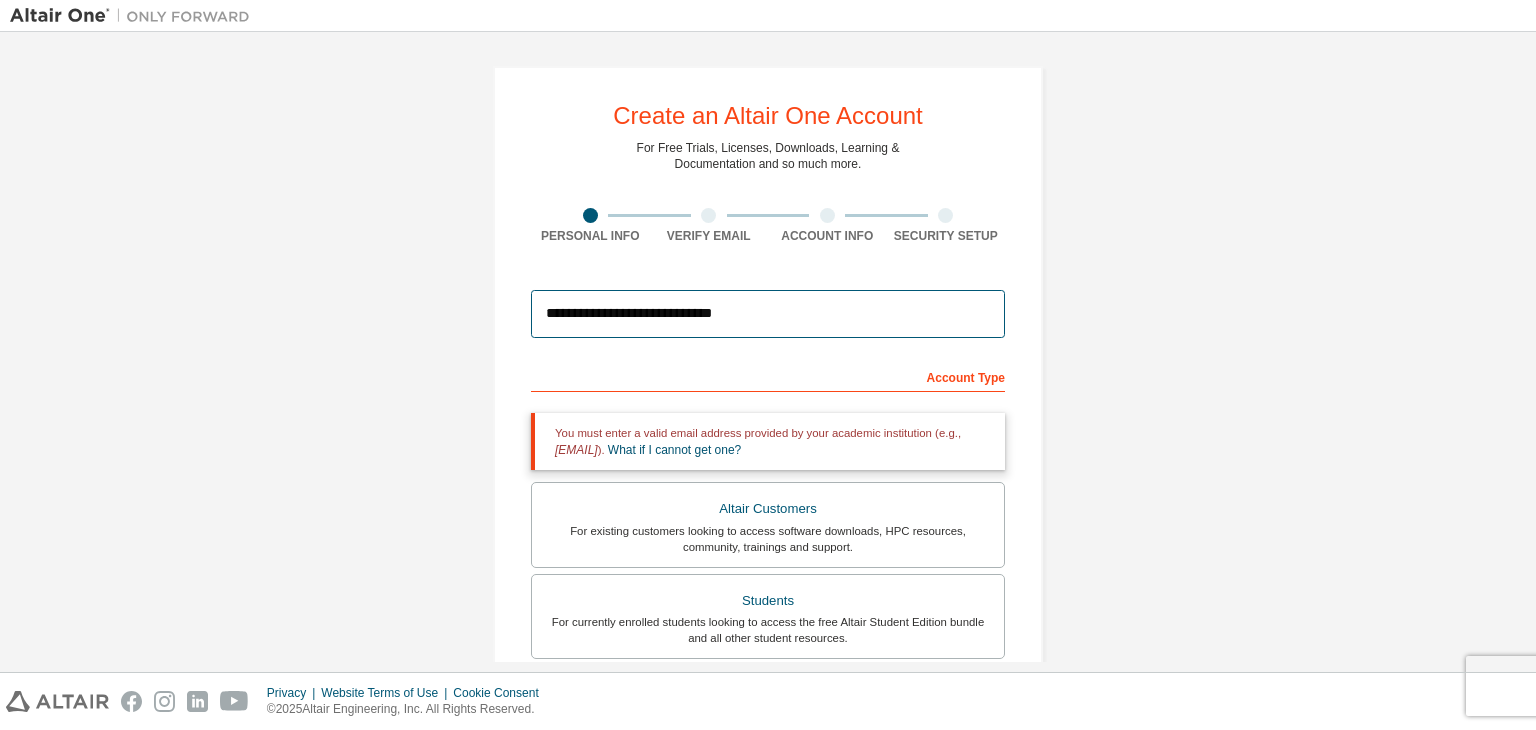 click on "**********" at bounding box center (768, 314) 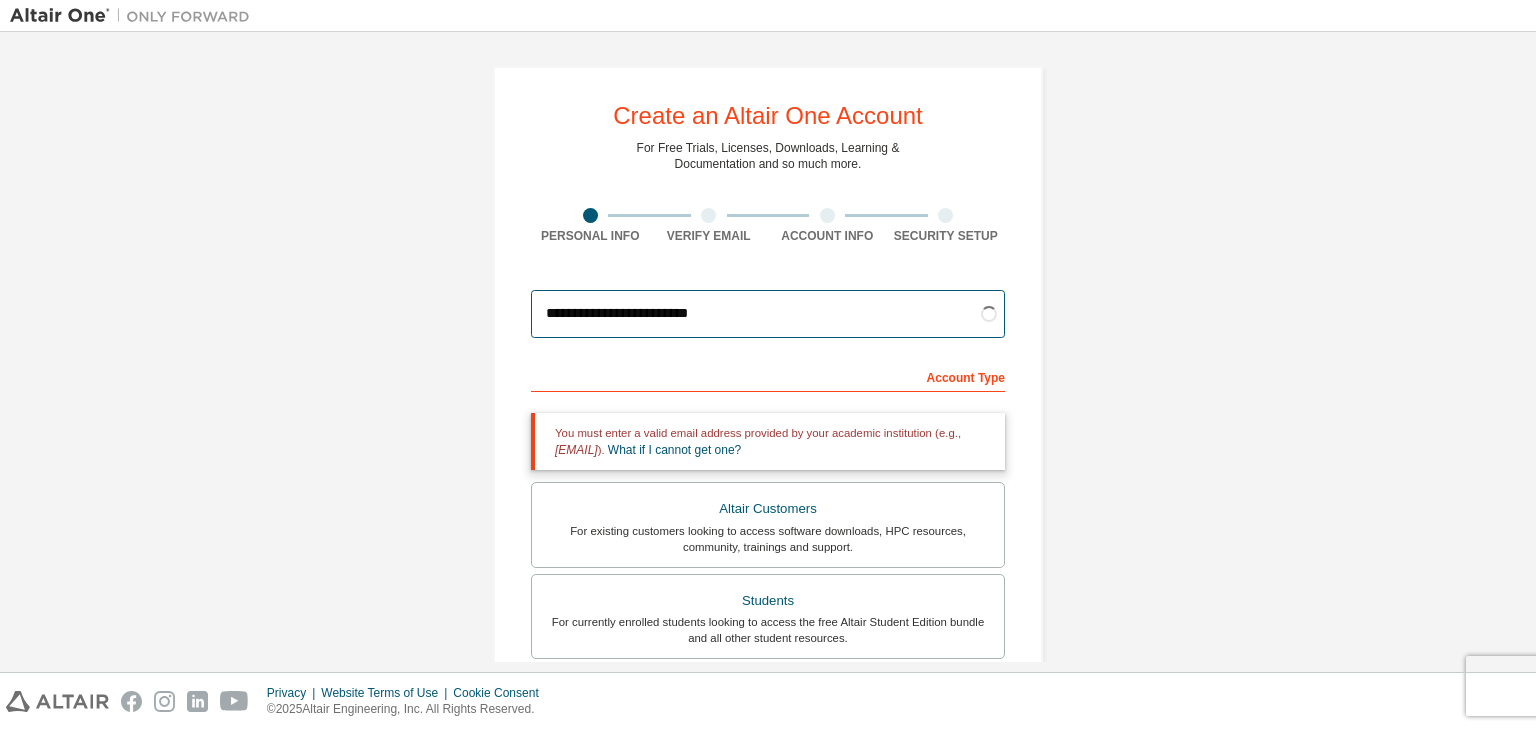 click on "**********" at bounding box center (768, 314) 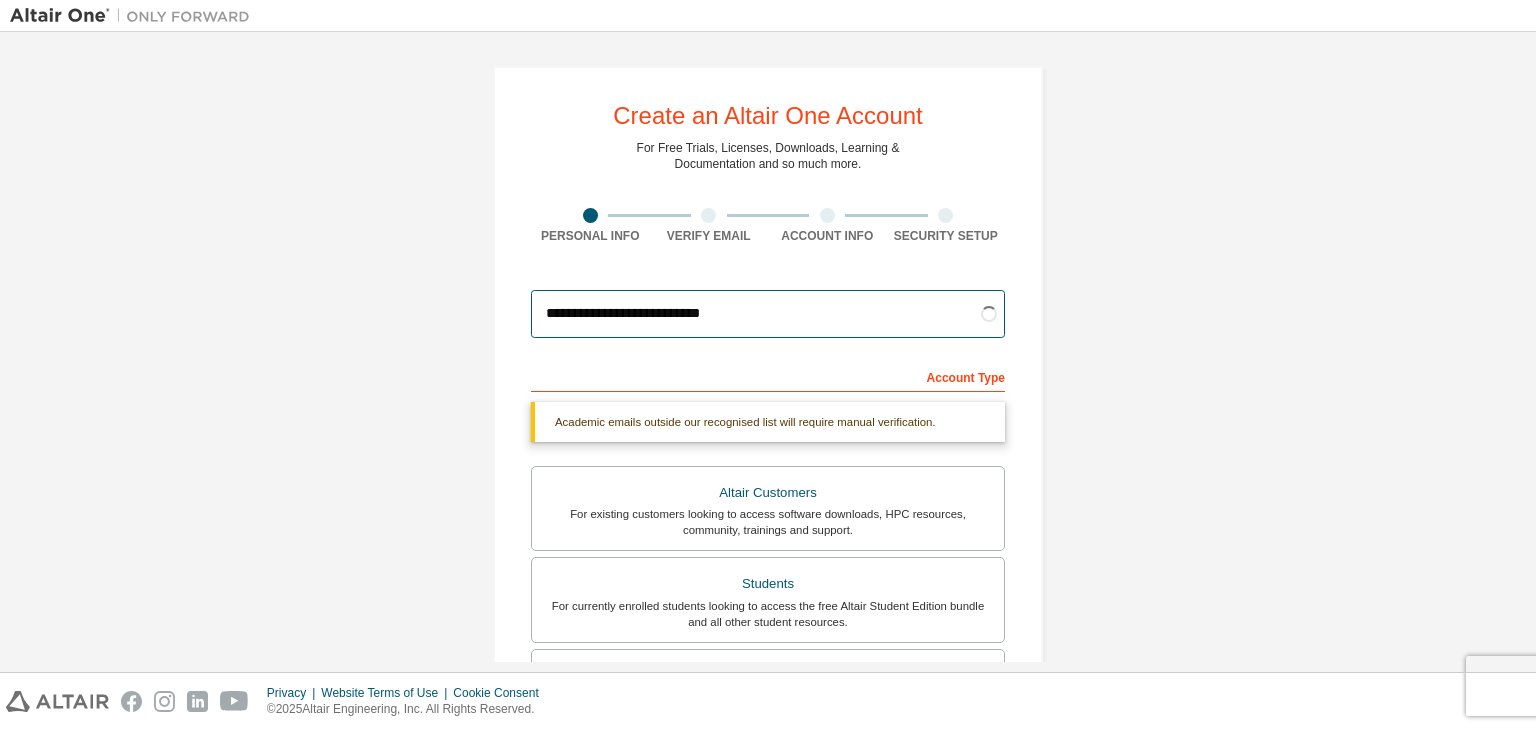 click on "**********" at bounding box center [768, 314] 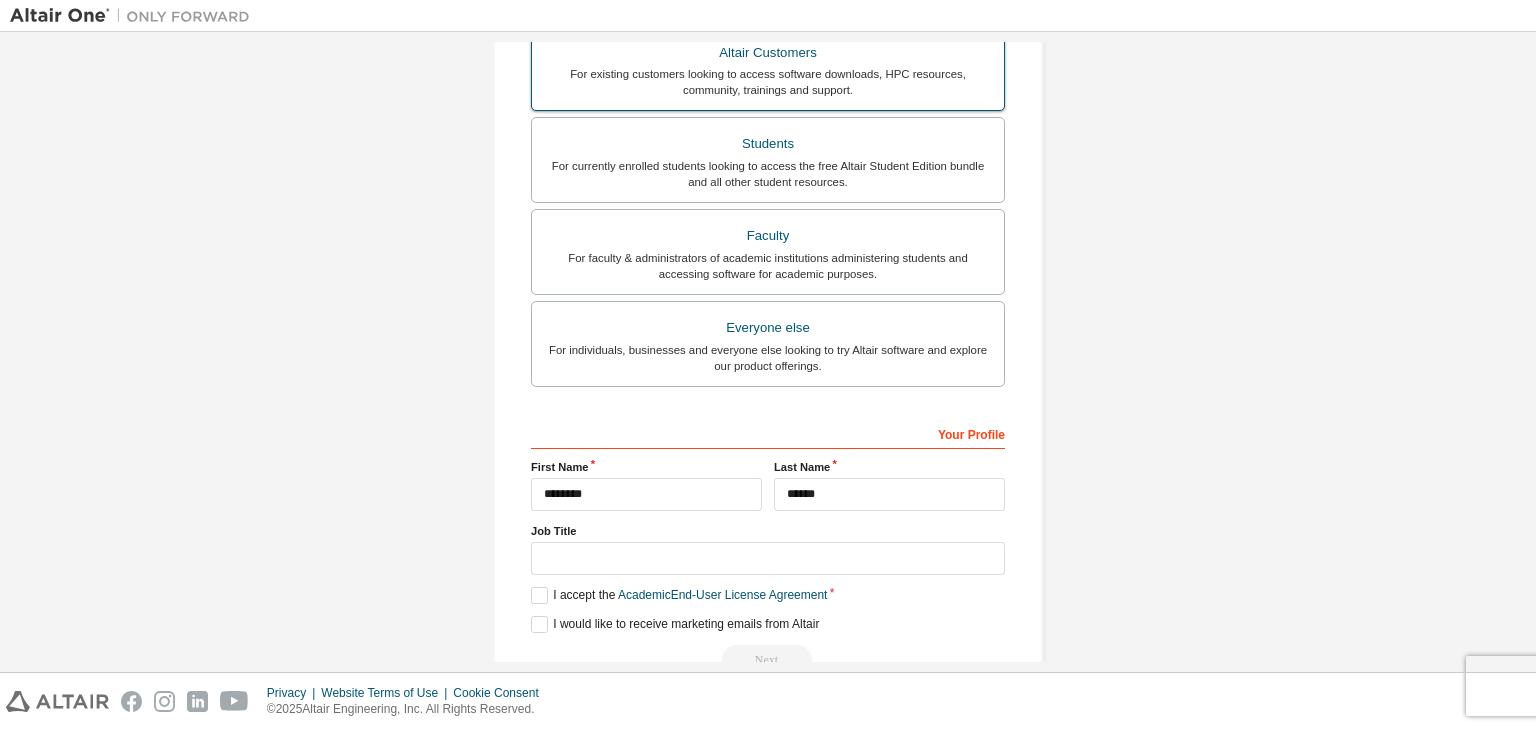 scroll, scrollTop: 487, scrollLeft: 0, axis: vertical 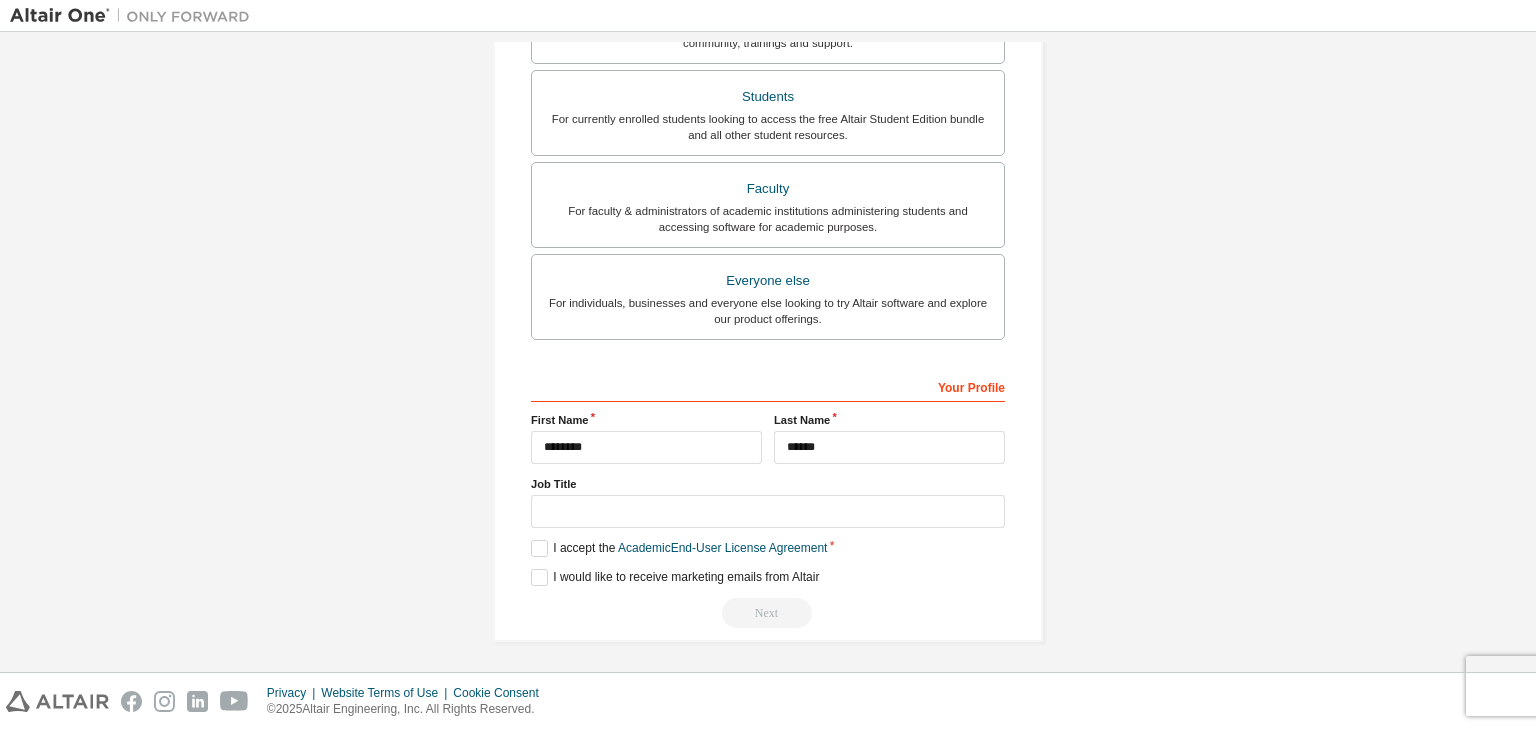 type on "**********" 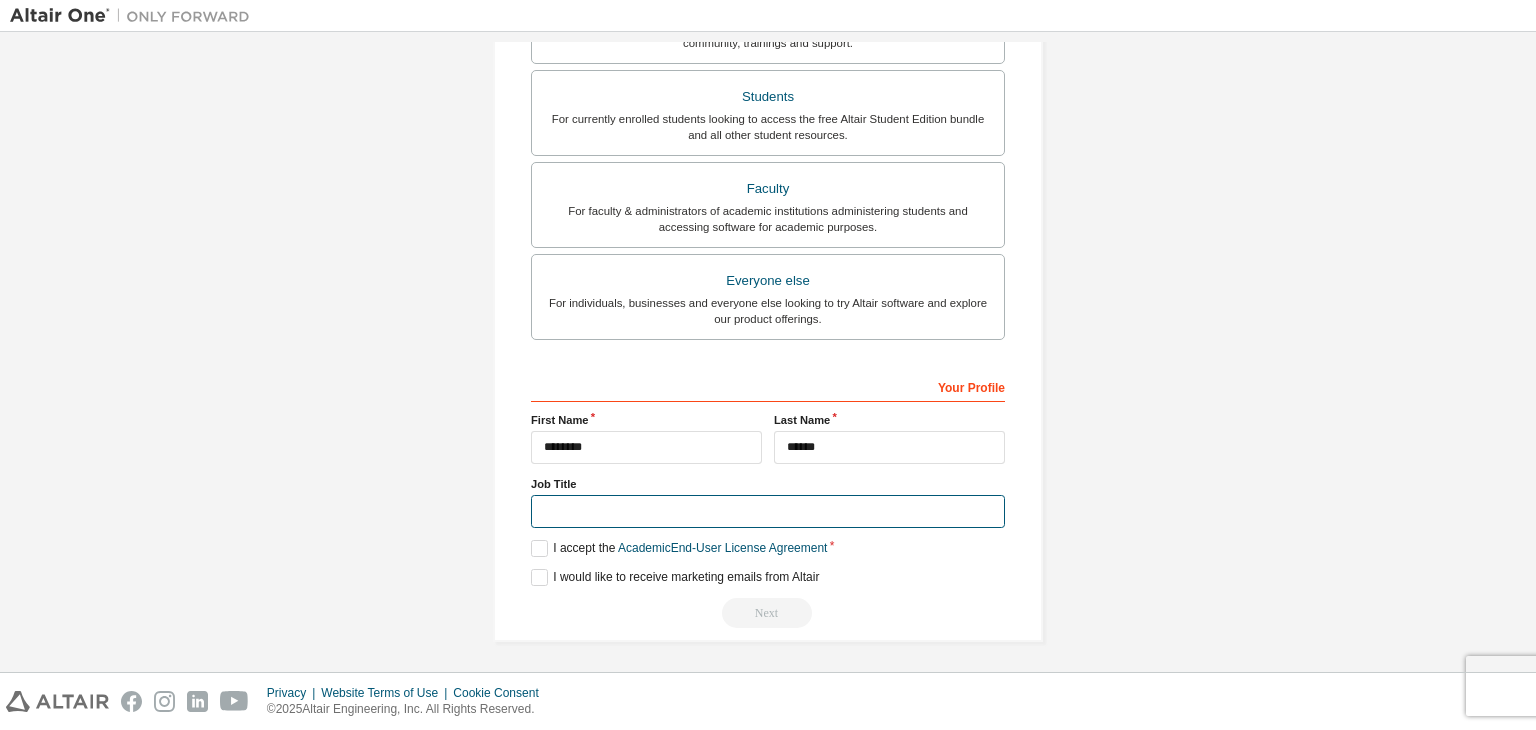 click at bounding box center (768, 511) 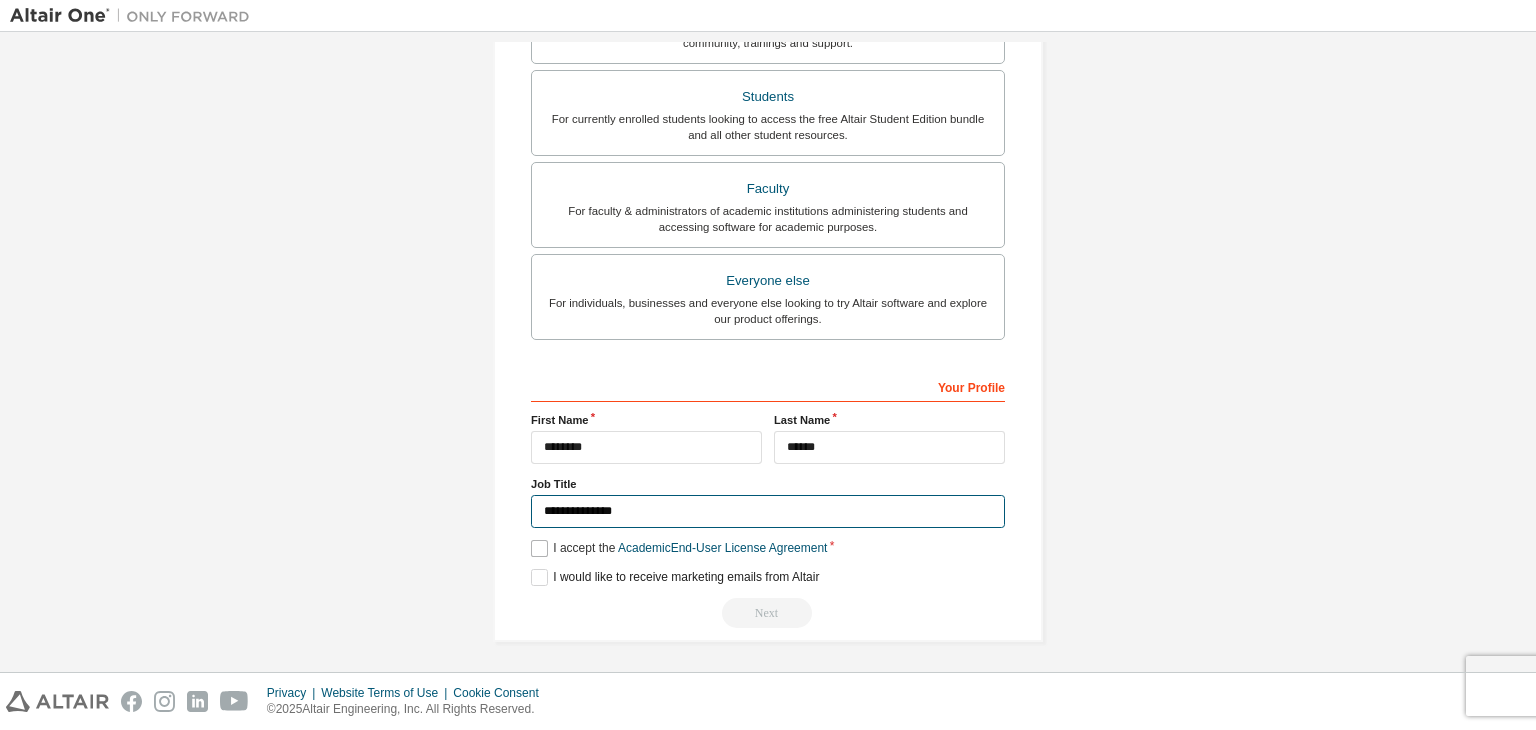 type on "**********" 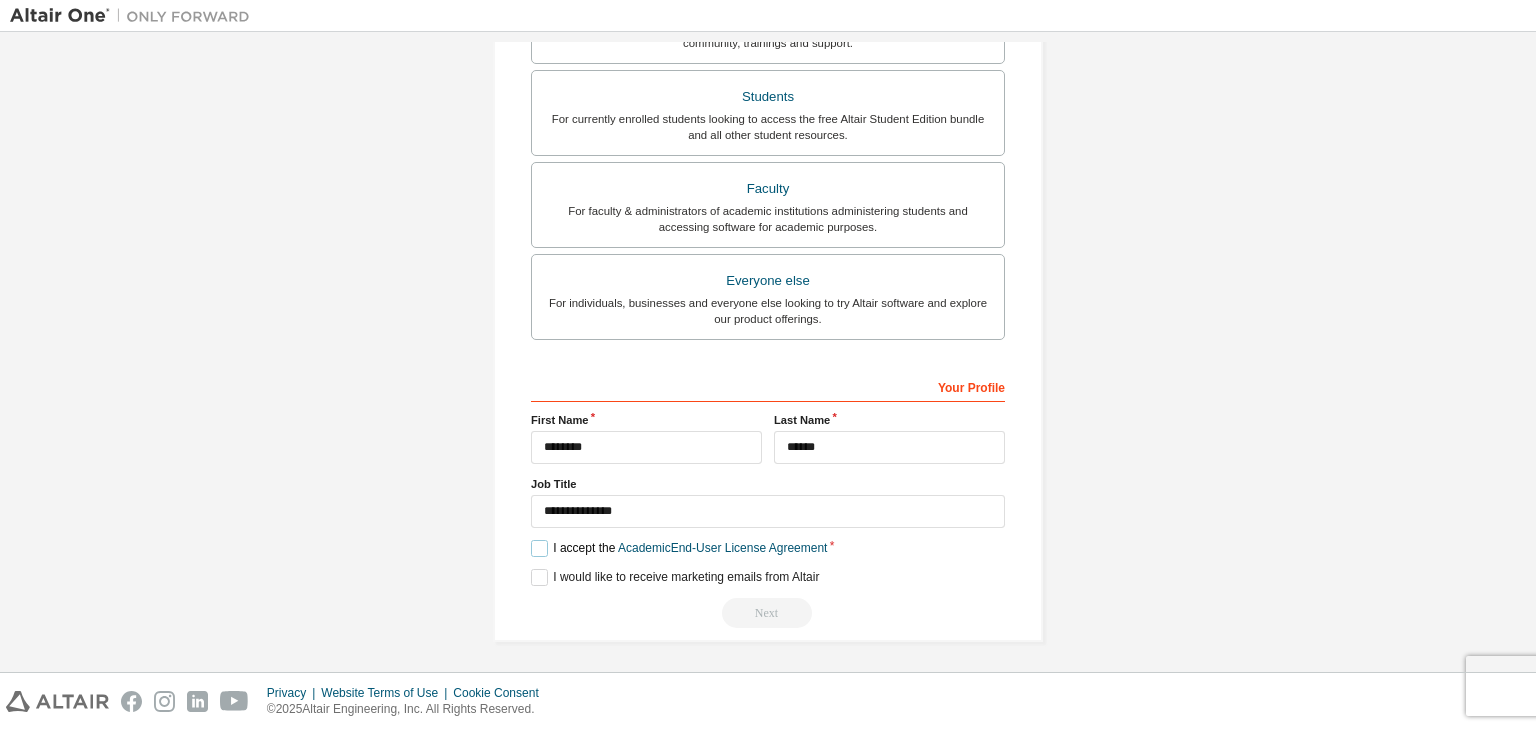 click on "I accept the   Academic   End-User License Agreement" at bounding box center (679, 548) 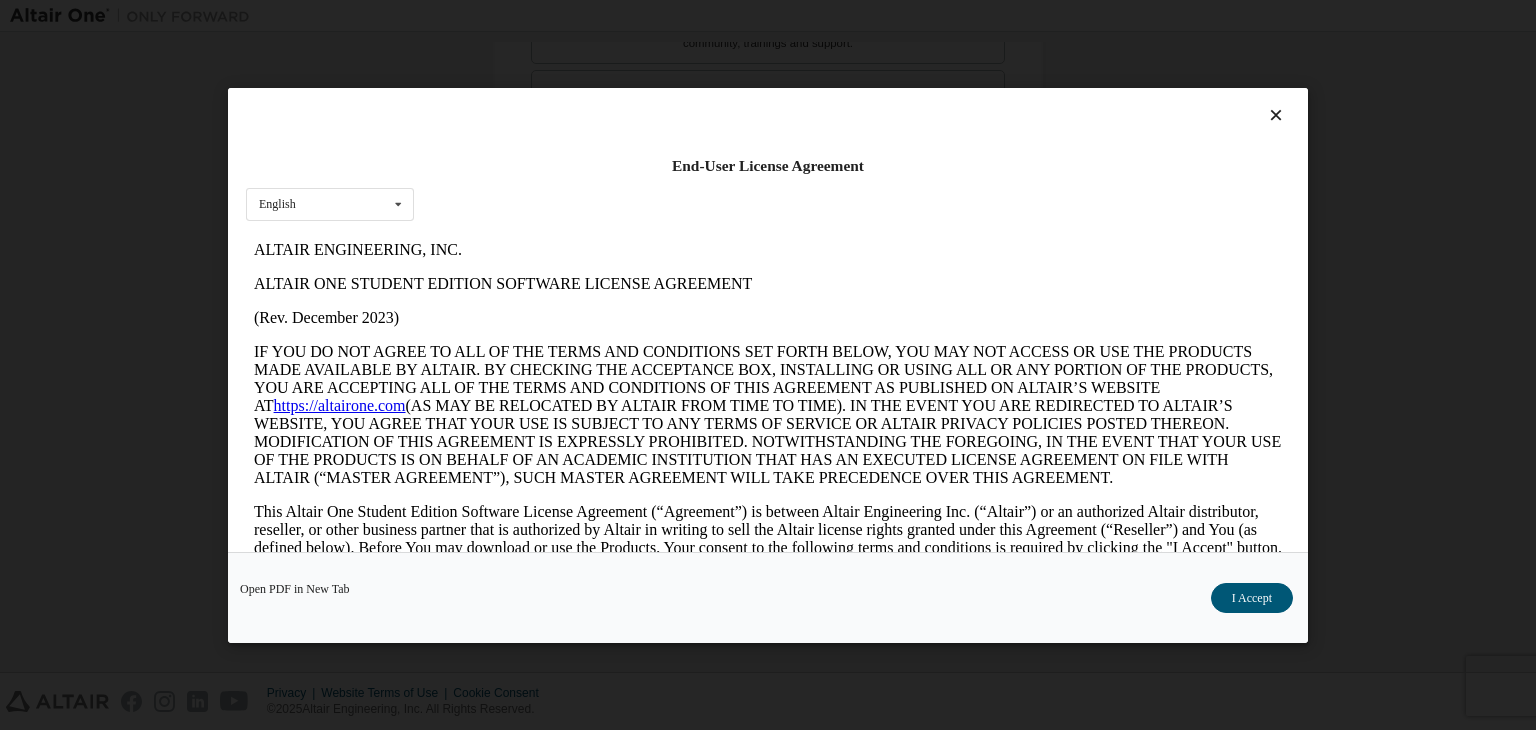 scroll, scrollTop: 0, scrollLeft: 0, axis: both 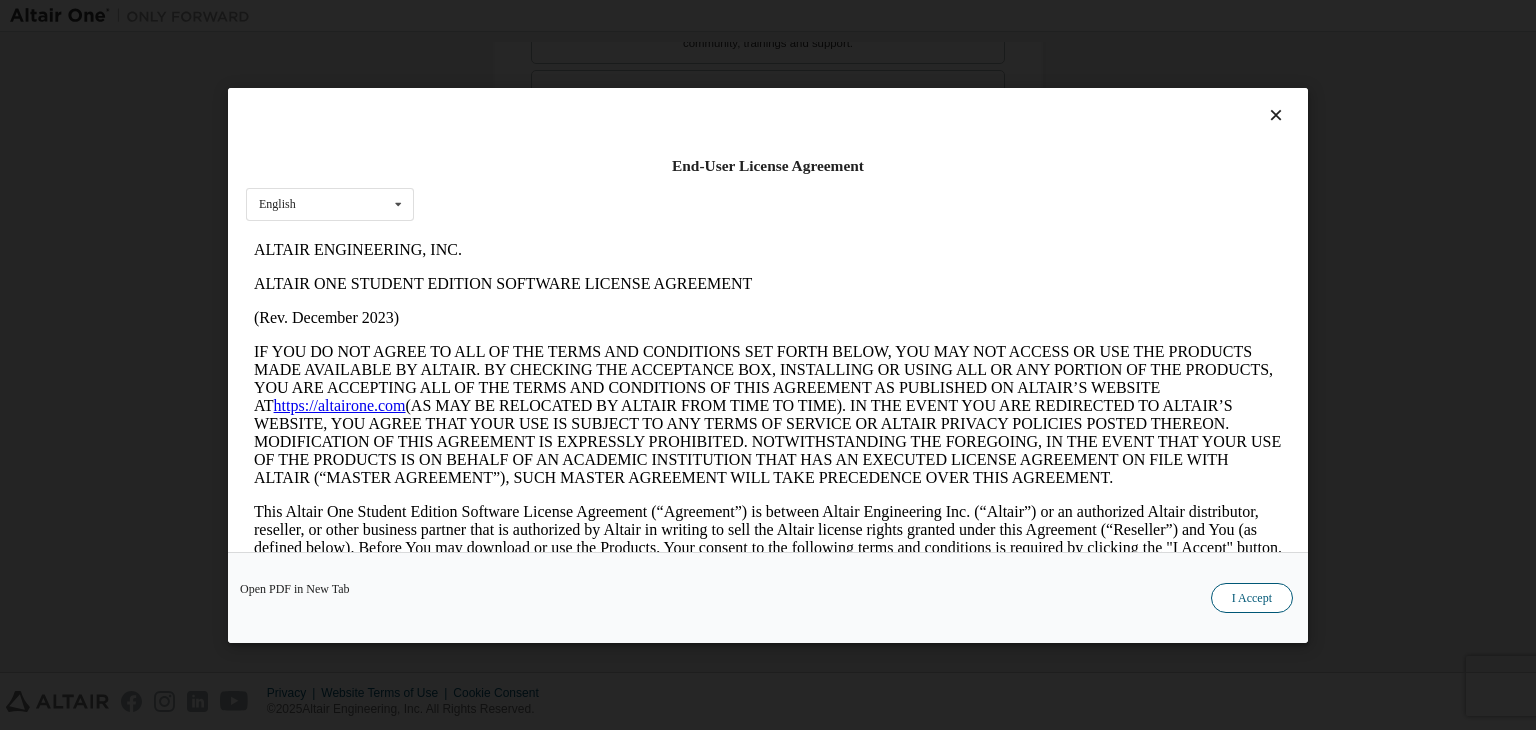 click on "I Accept" at bounding box center [1252, 598] 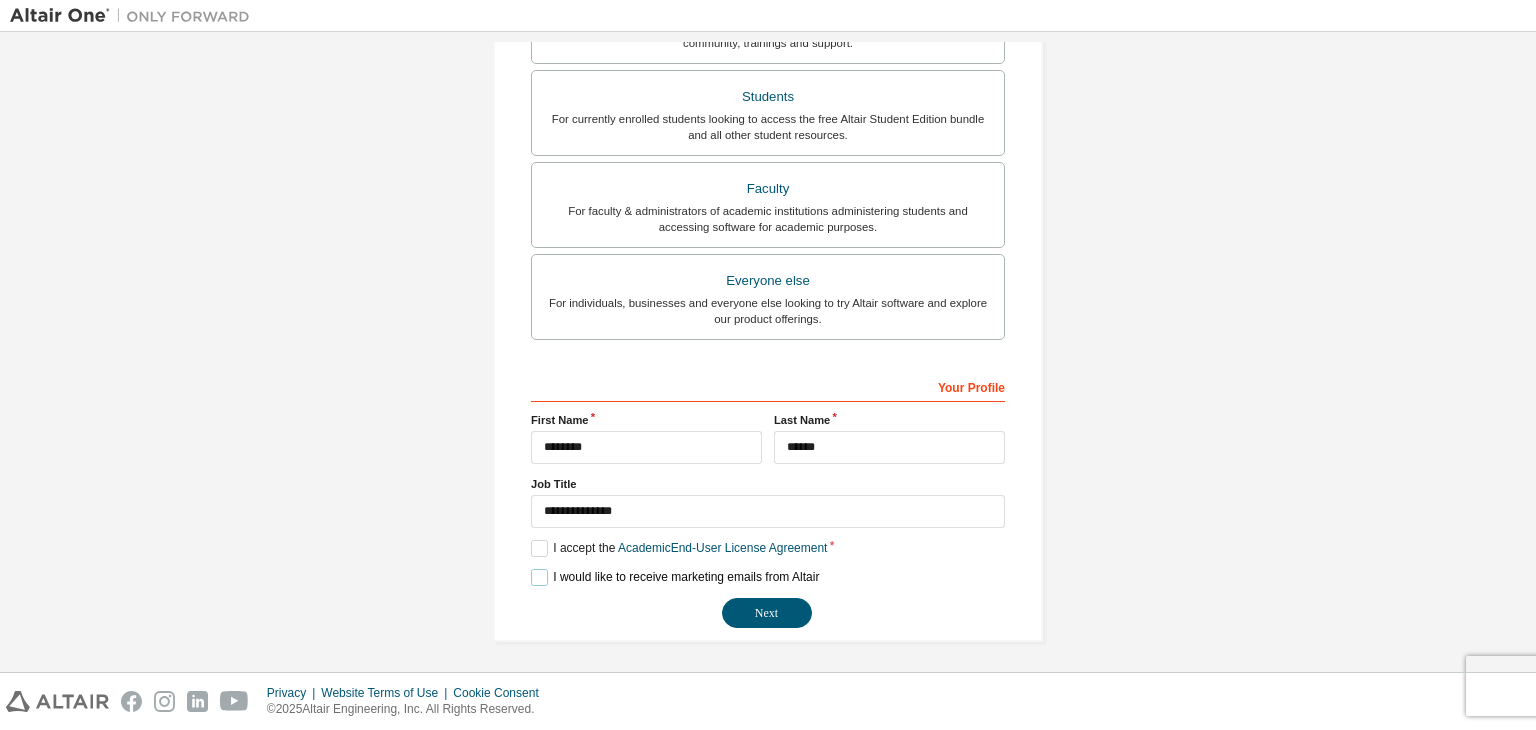 click on "I would like to receive marketing emails from Altair" at bounding box center [675, 577] 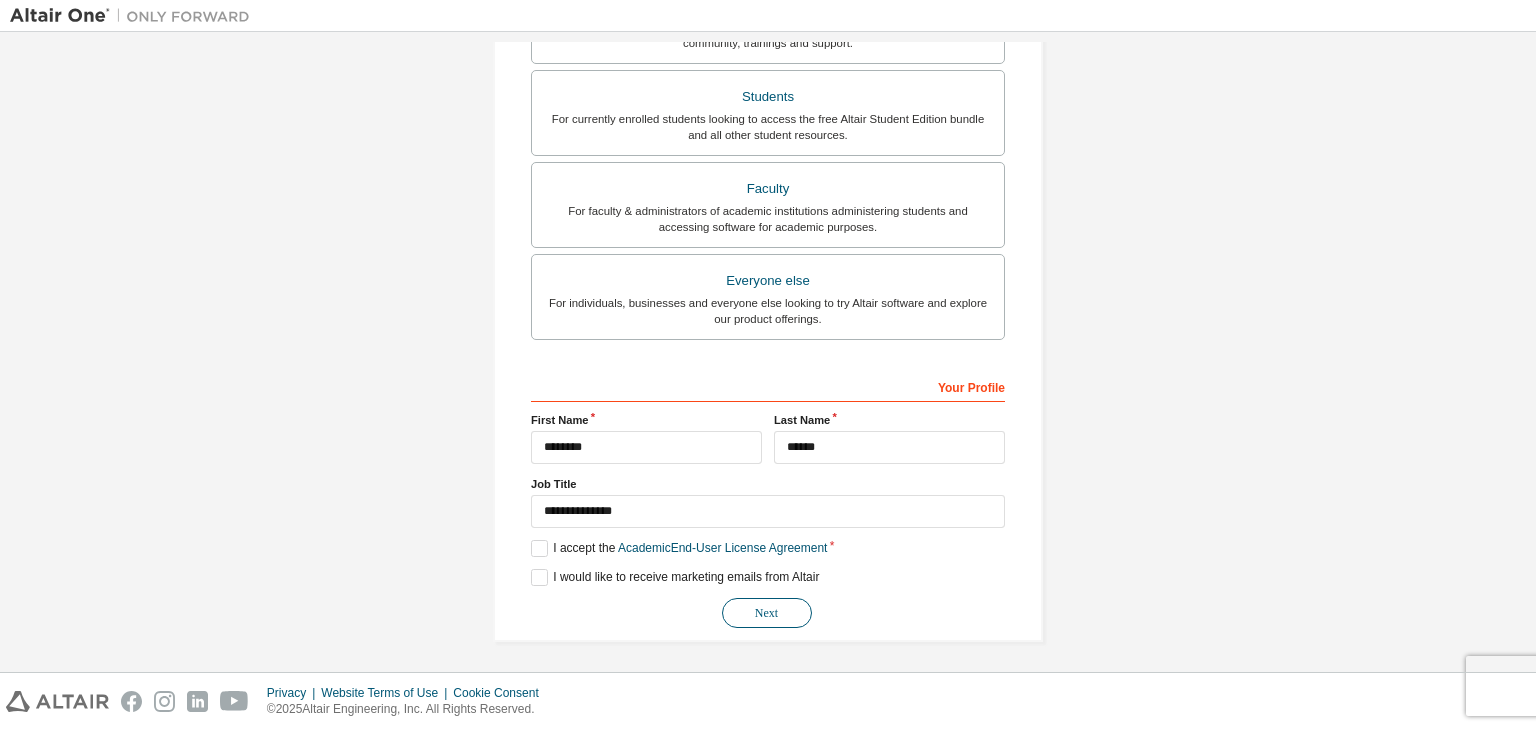 click on "Next" at bounding box center (767, 613) 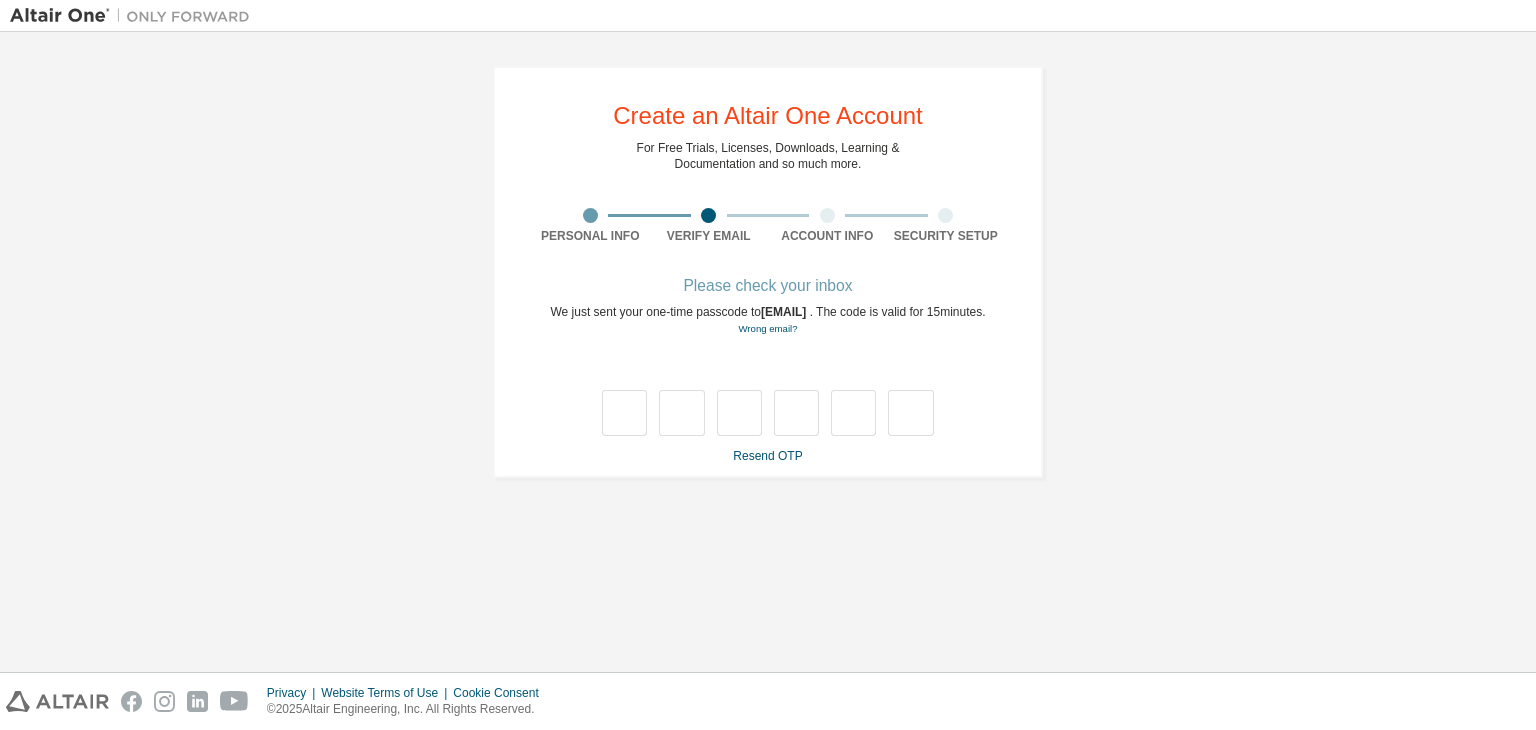 scroll, scrollTop: 0, scrollLeft: 0, axis: both 